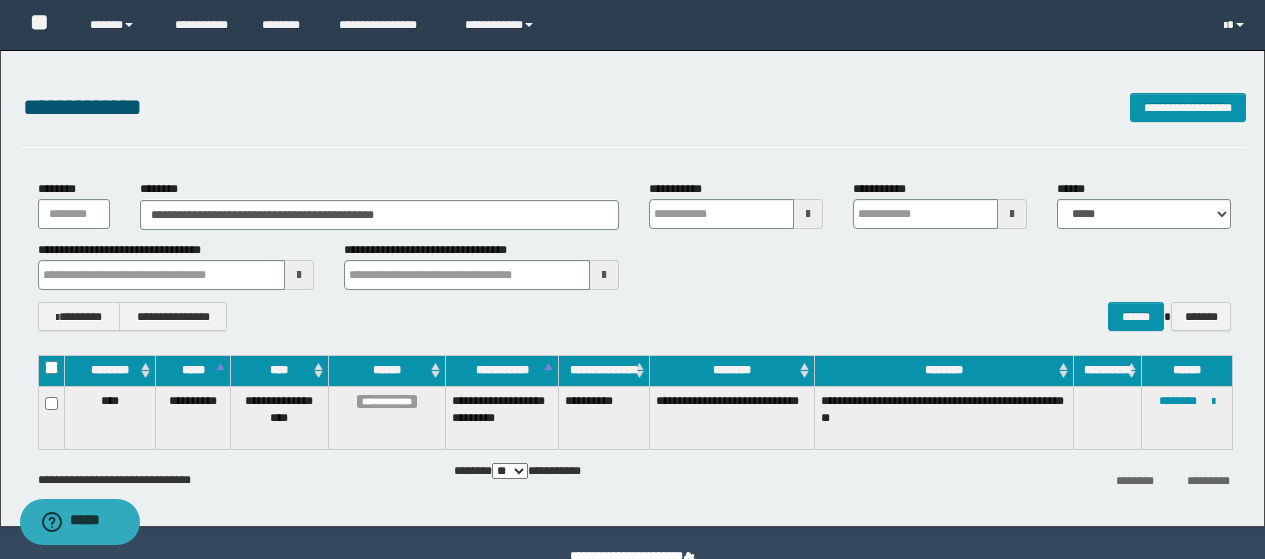 scroll, scrollTop: 46, scrollLeft: 0, axis: vertical 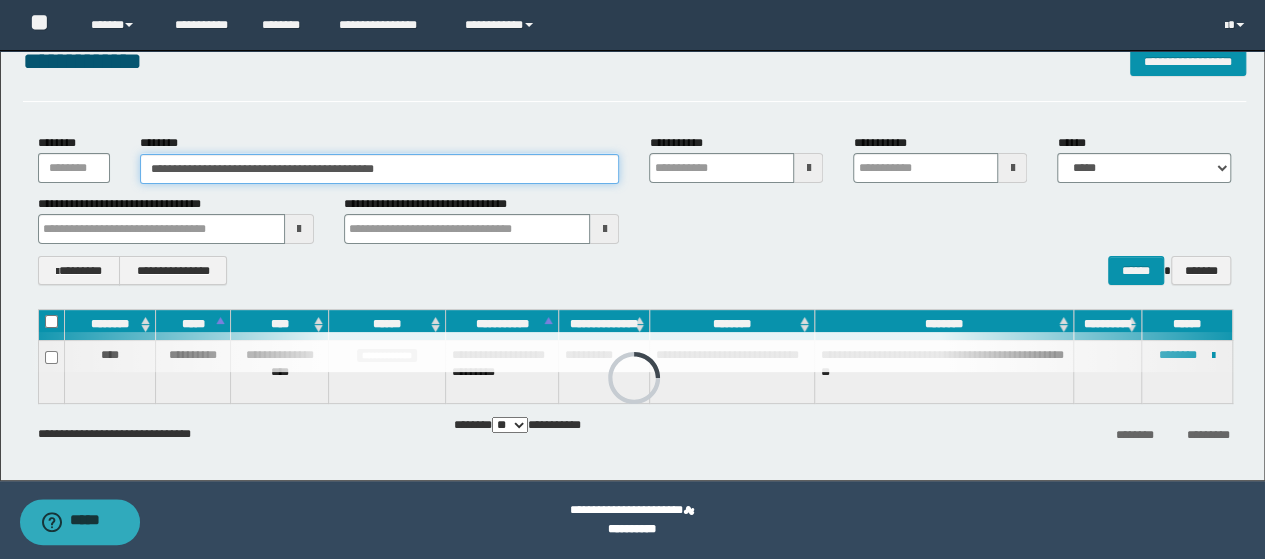 drag, startPoint x: 155, startPoint y: 177, endPoint x: 0, endPoint y: 177, distance: 155 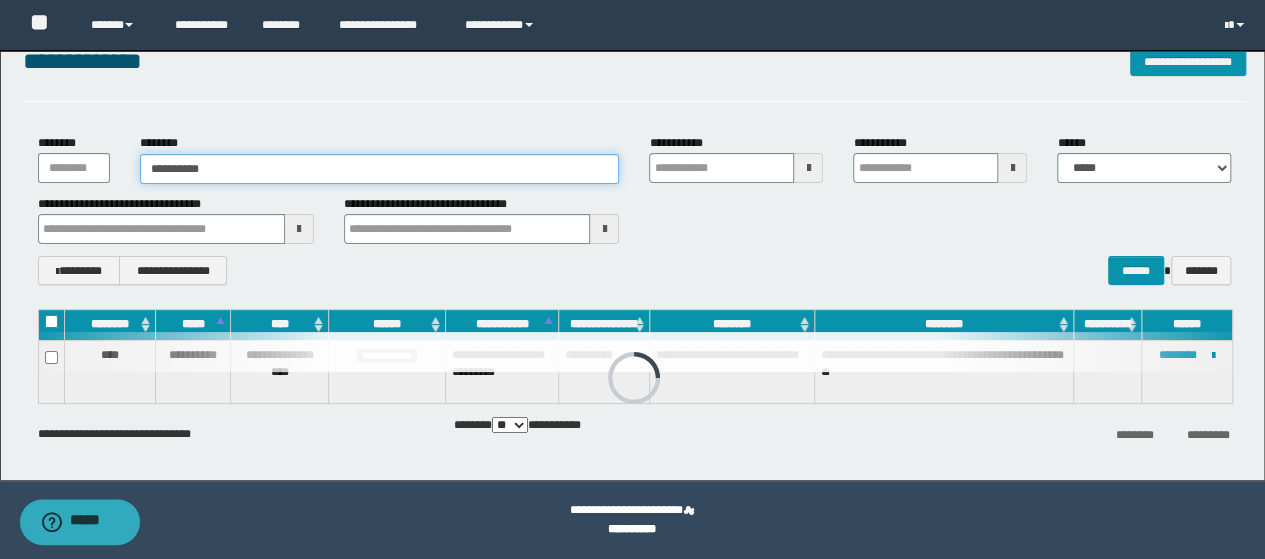 type on "**********" 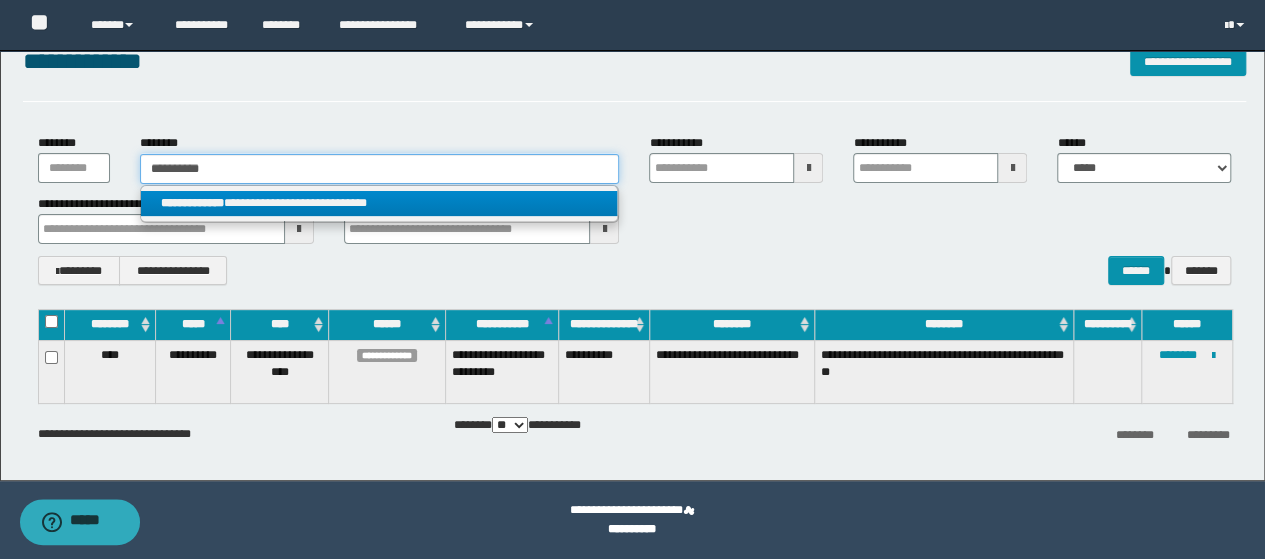 type on "**********" 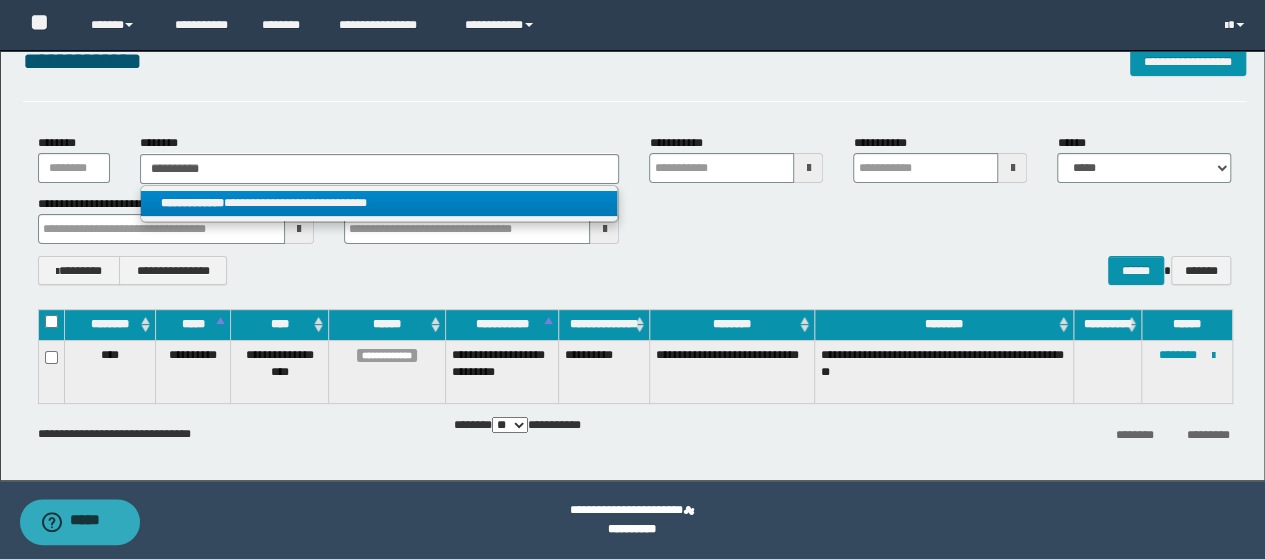 click on "**********" at bounding box center (379, 203) 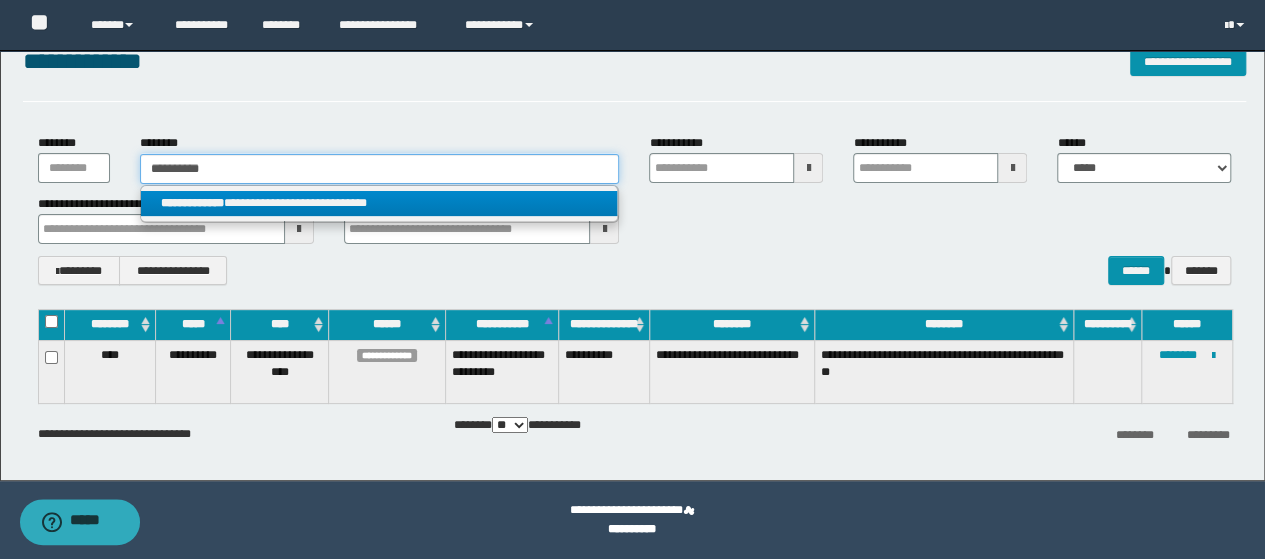 type 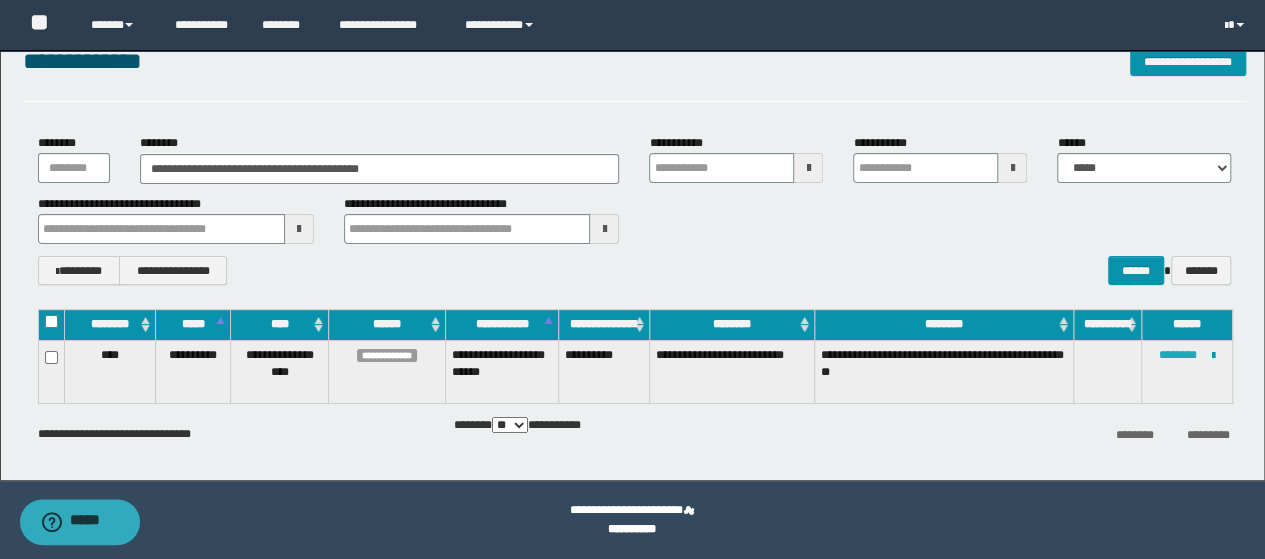 click on "********" at bounding box center [1178, 355] 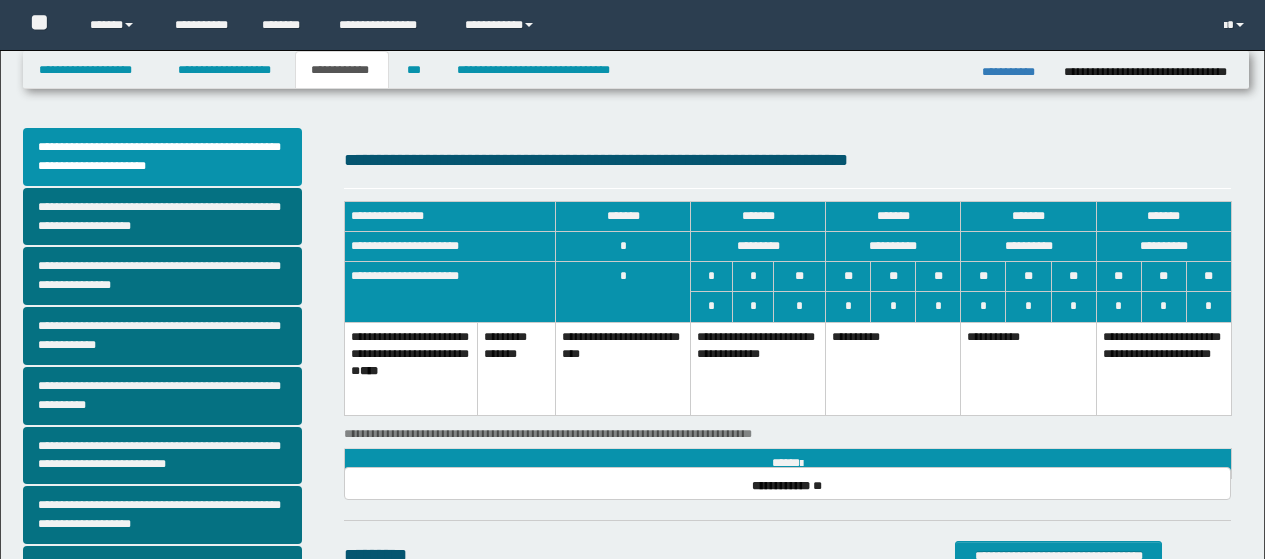 scroll, scrollTop: 0, scrollLeft: 0, axis: both 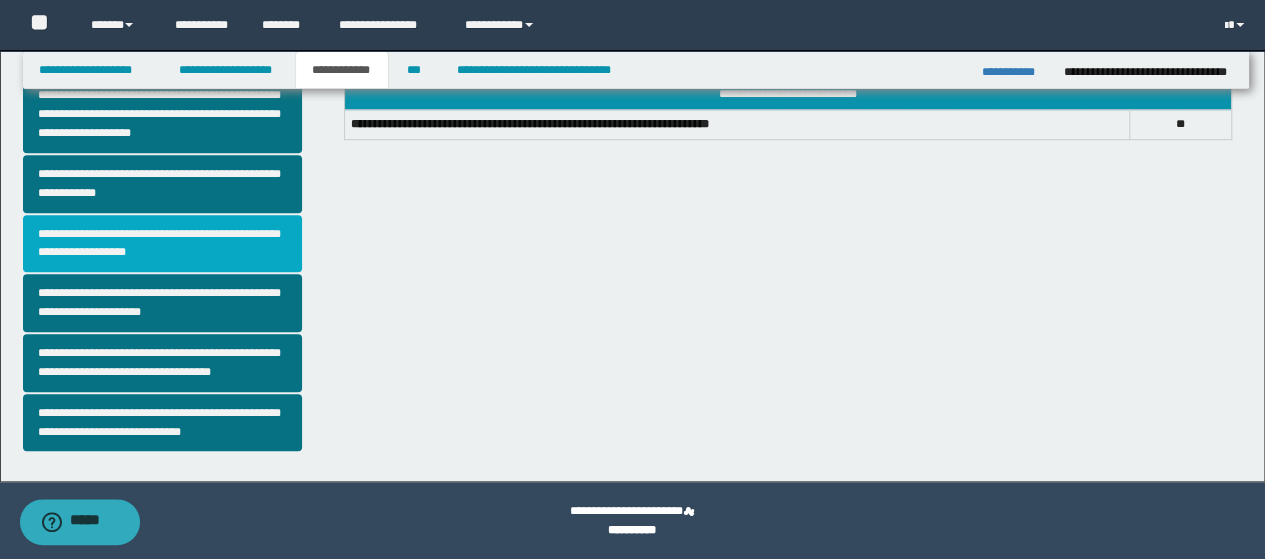 click on "**********" at bounding box center (162, 244) 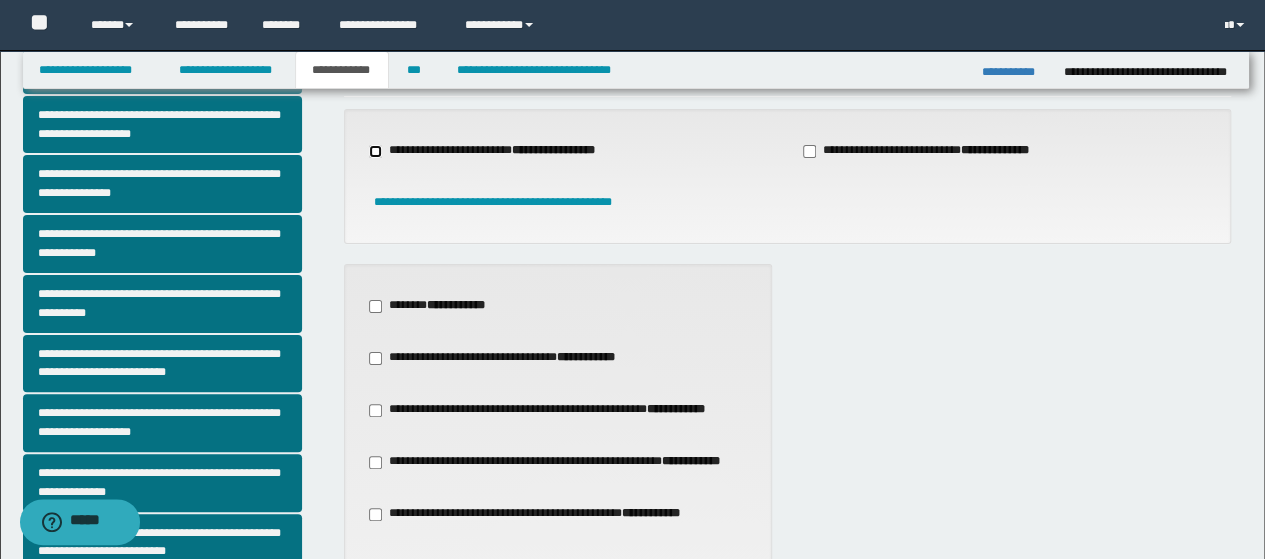 scroll, scrollTop: 200, scrollLeft: 0, axis: vertical 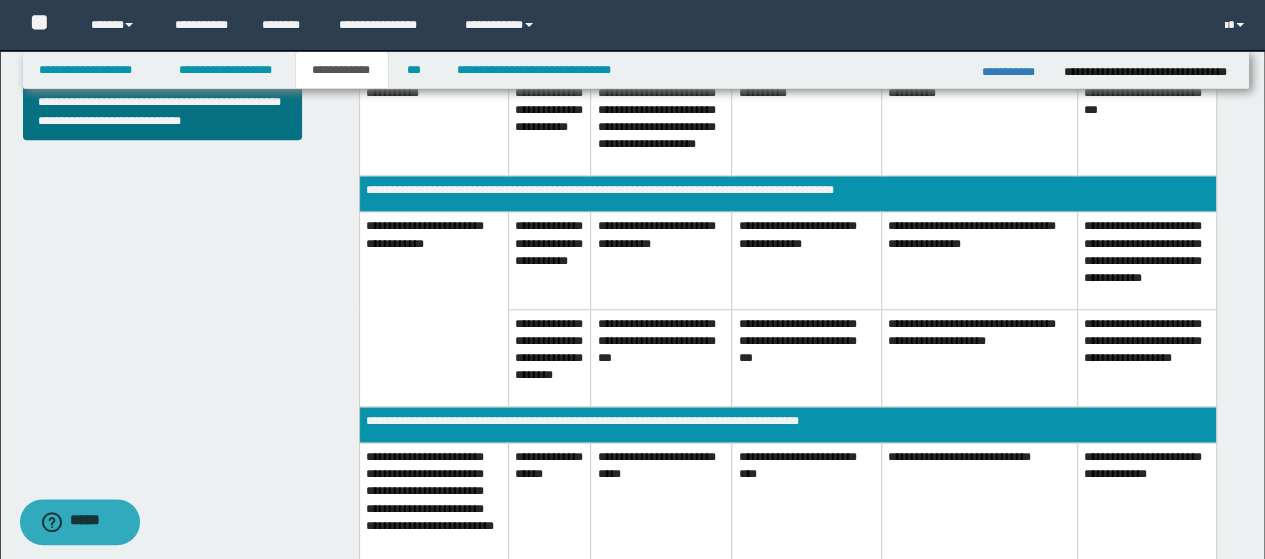 click on "**********" at bounding box center [979, 357] 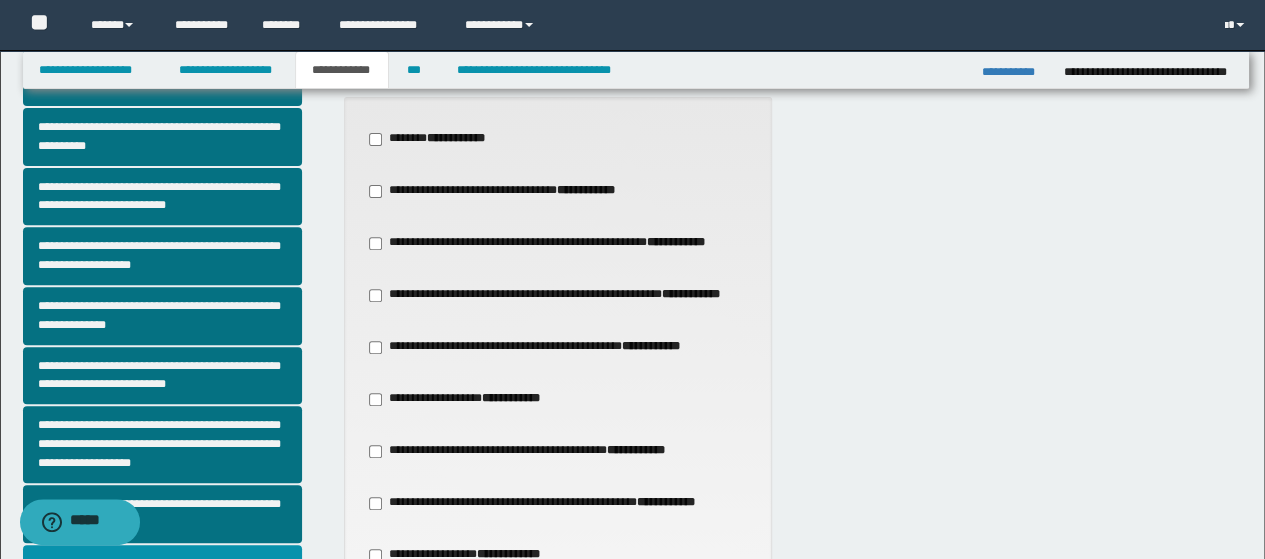 scroll, scrollTop: 300, scrollLeft: 0, axis: vertical 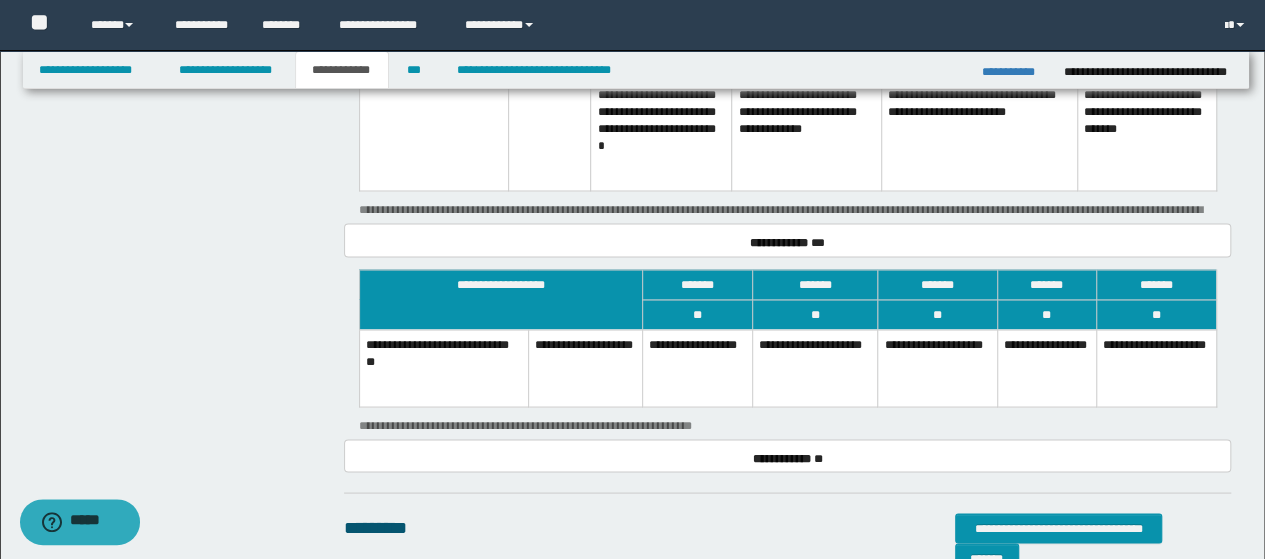click on "**********" at bounding box center (1046, 367) 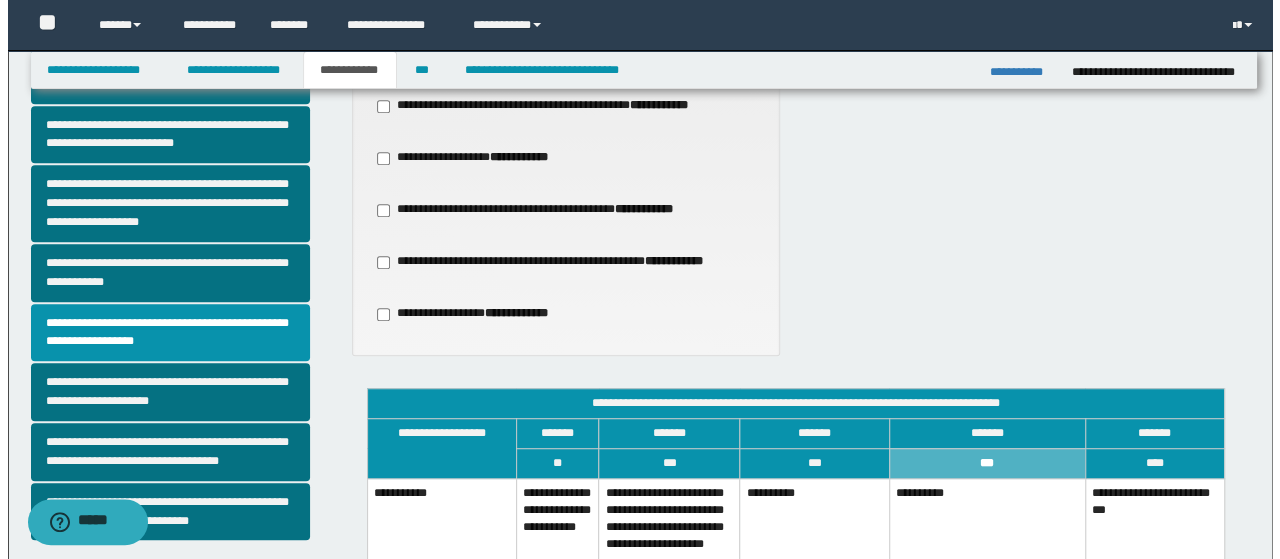 scroll, scrollTop: 0, scrollLeft: 0, axis: both 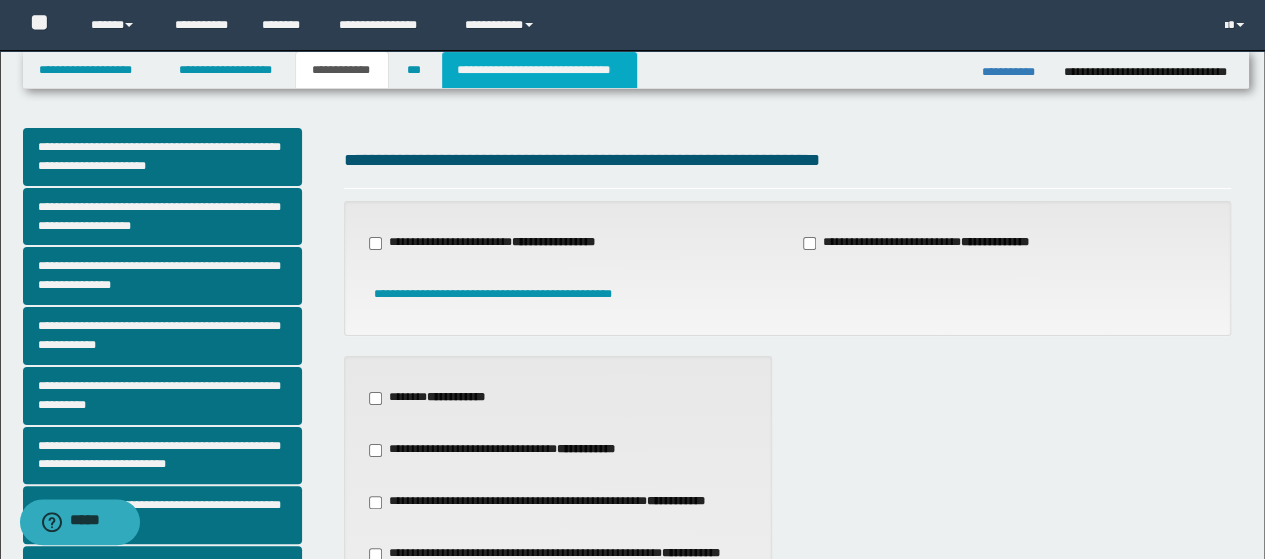 click on "**********" at bounding box center [539, 70] 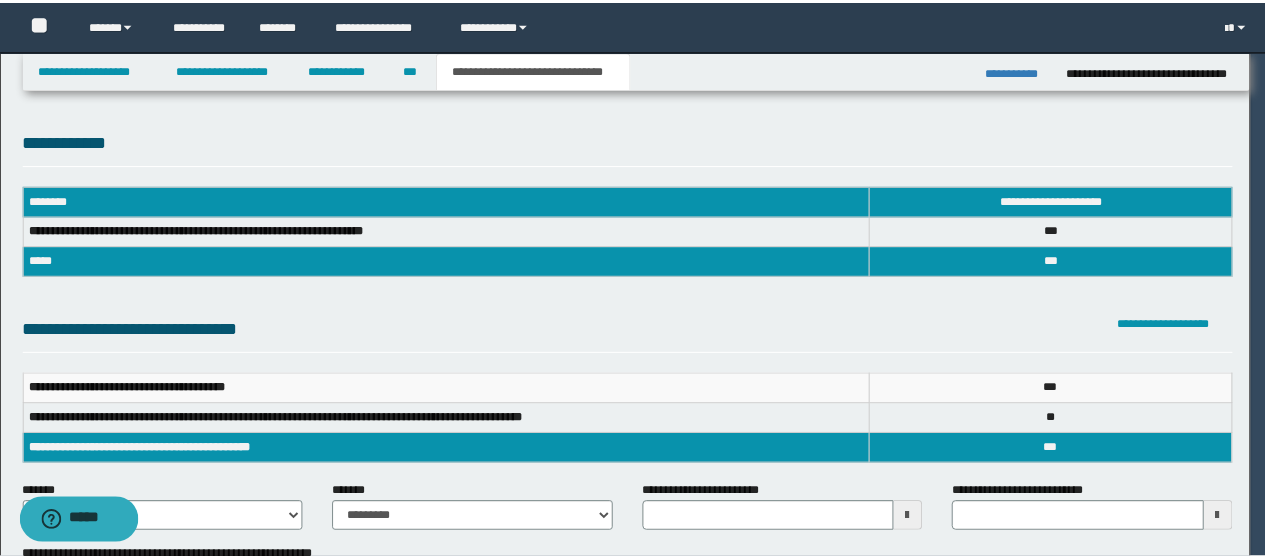 scroll, scrollTop: 0, scrollLeft: 0, axis: both 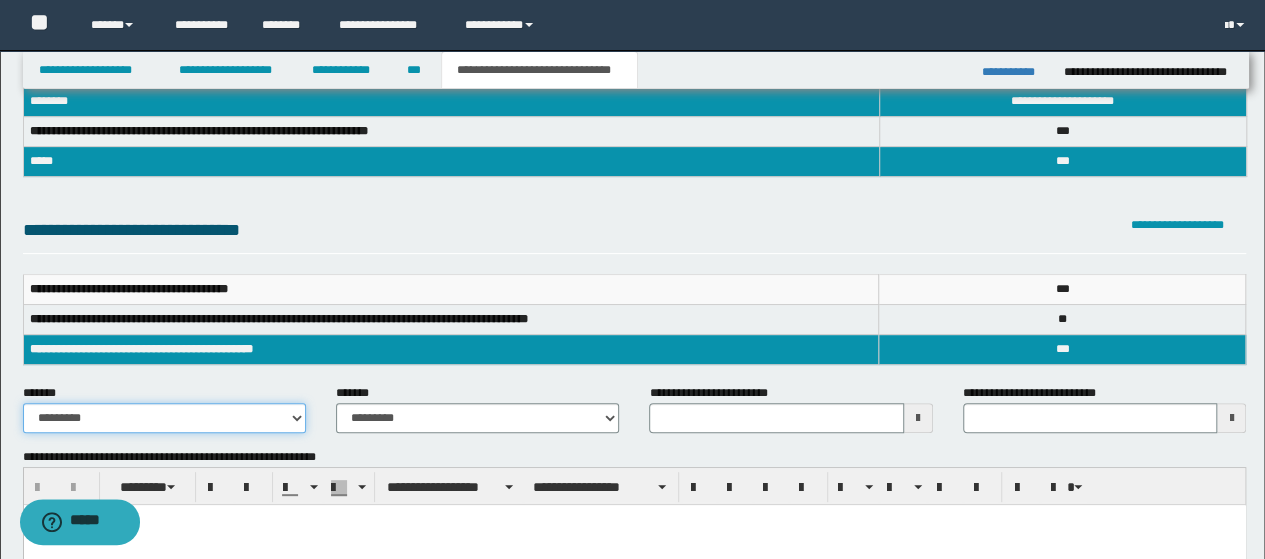click on "**********" at bounding box center (164, 418) 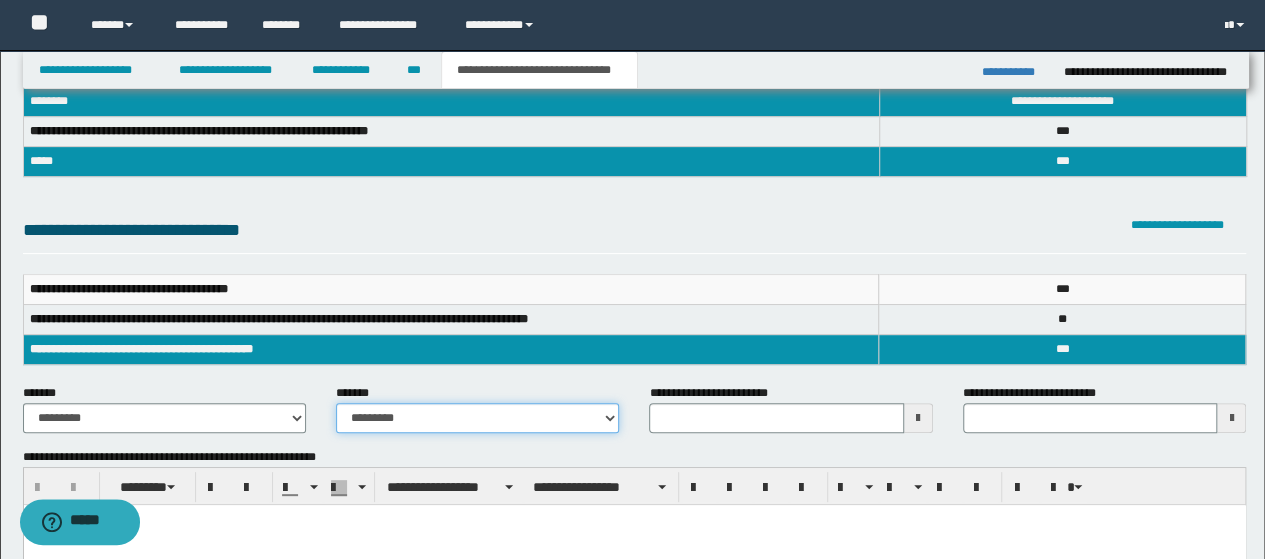 drag, startPoint x: 418, startPoint y: 419, endPoint x: 403, endPoint y: 433, distance: 20.518284 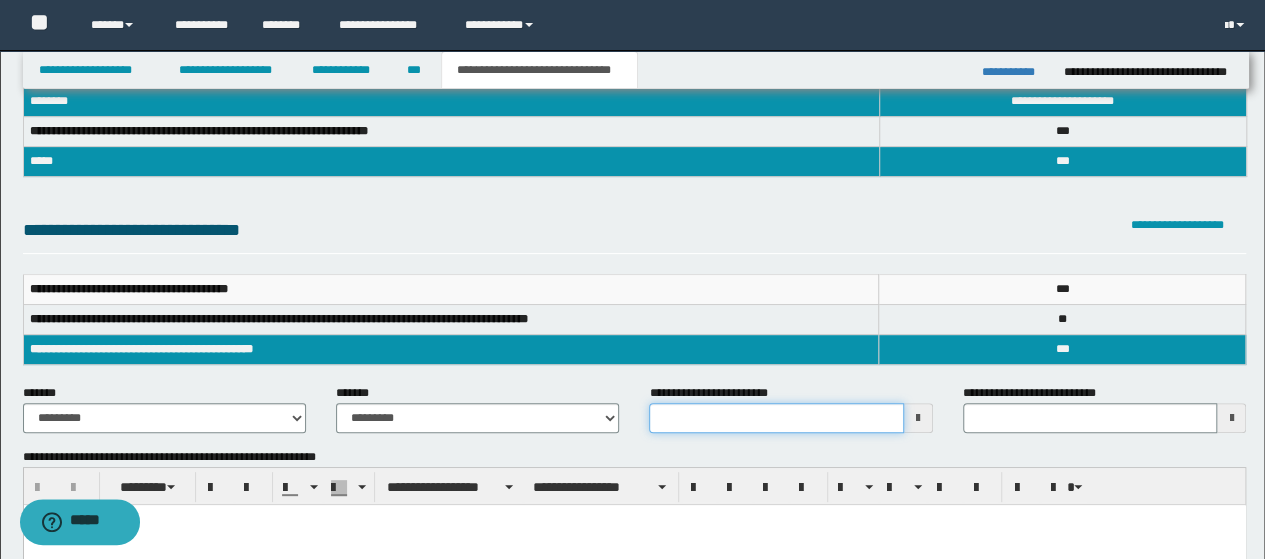 click on "**********" at bounding box center [776, 418] 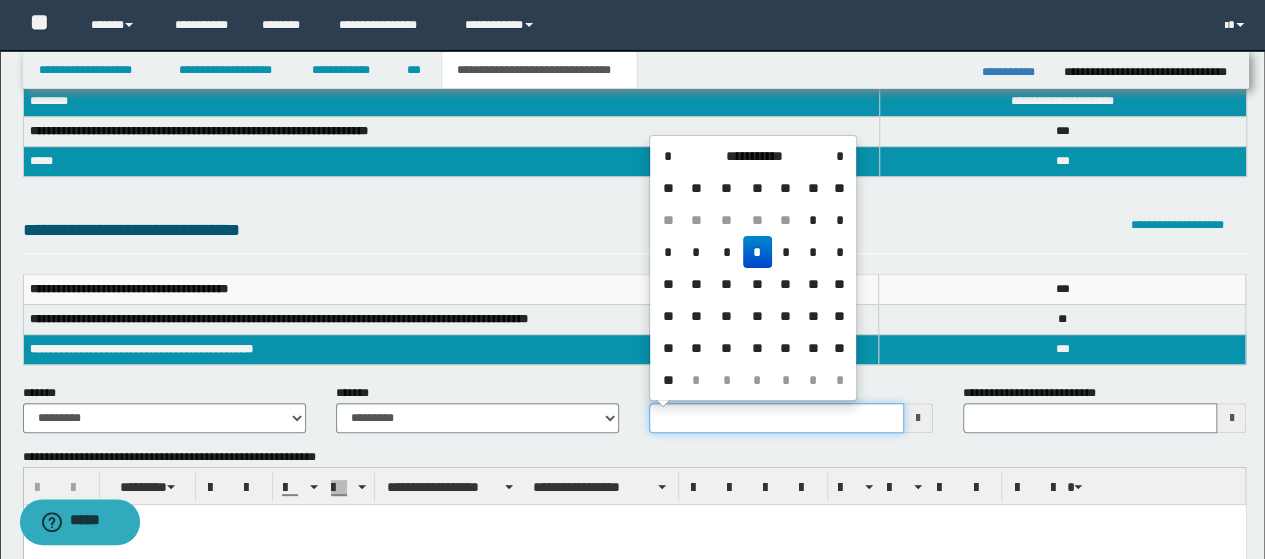 type on "**********" 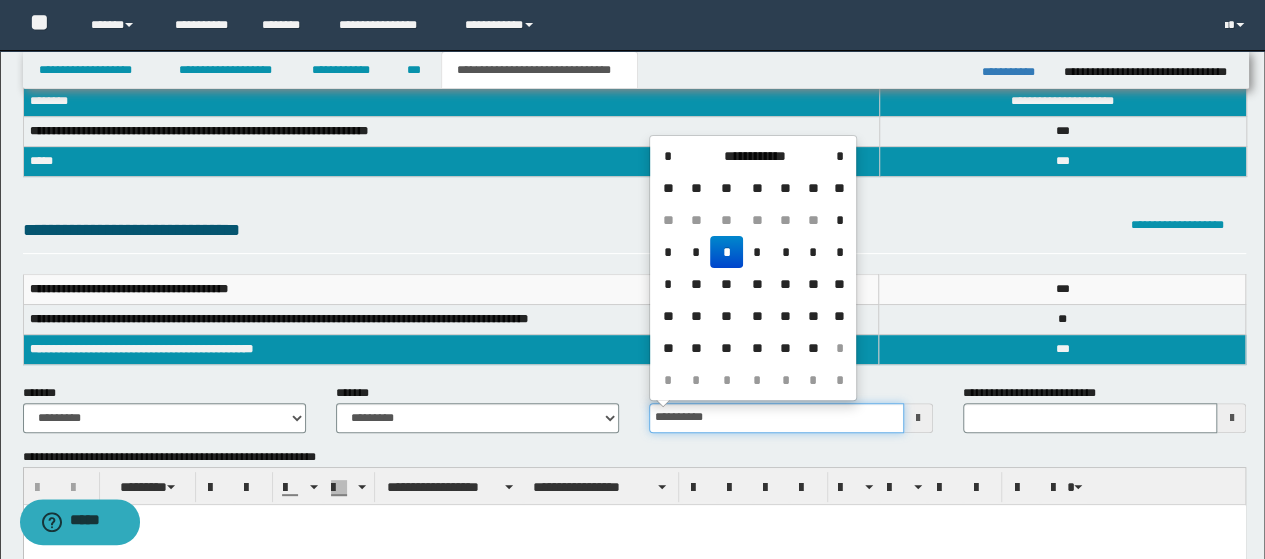 scroll, scrollTop: 300, scrollLeft: 0, axis: vertical 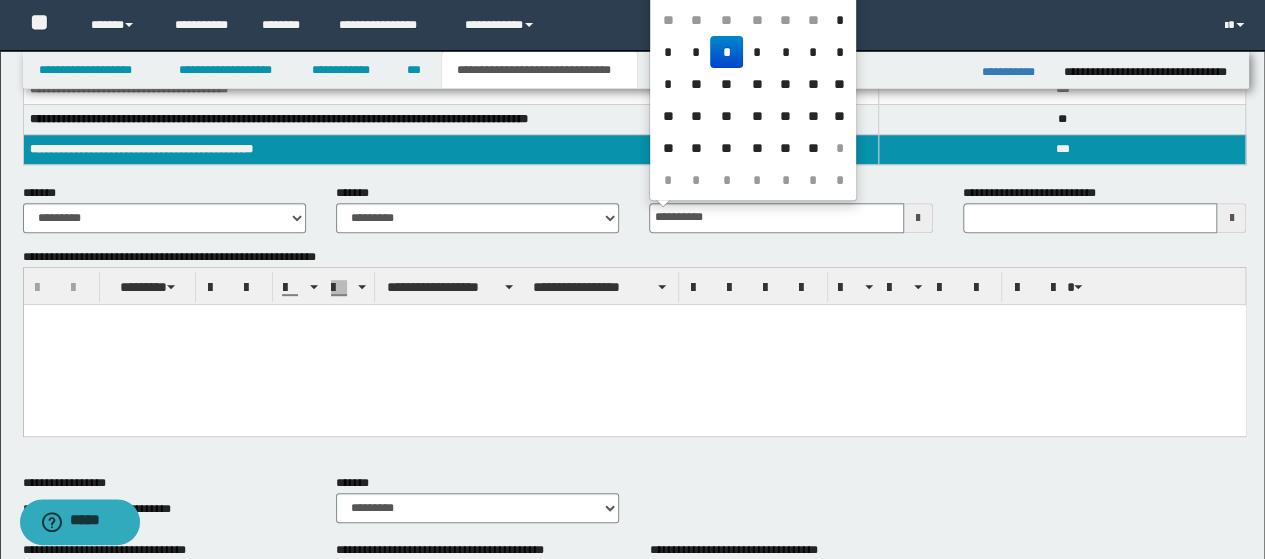 click at bounding box center [634, 344] 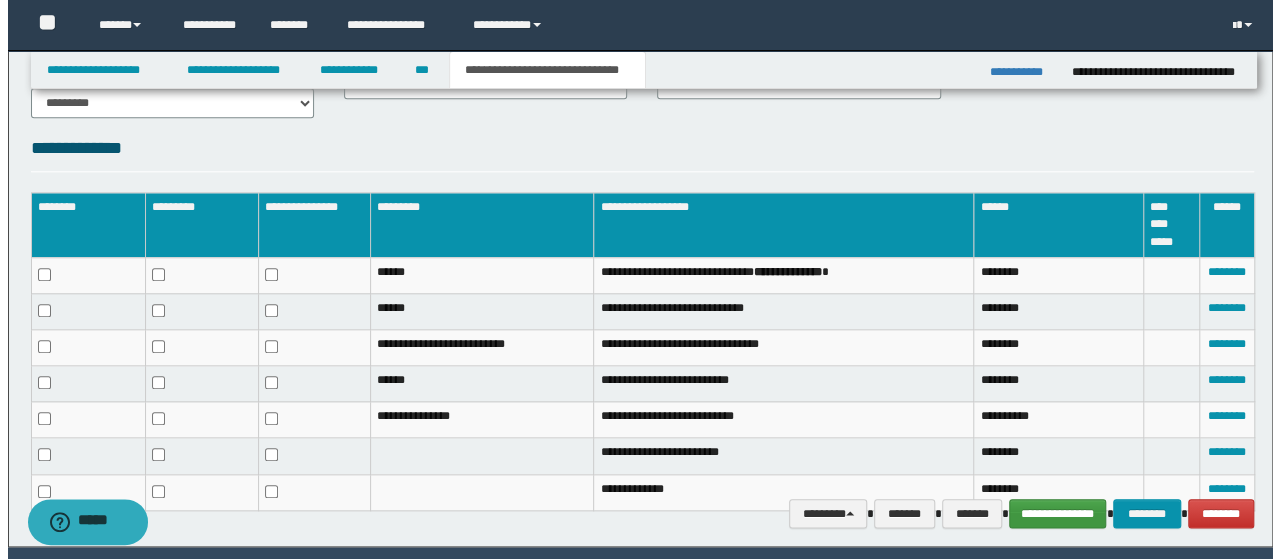 scroll, scrollTop: 984, scrollLeft: 0, axis: vertical 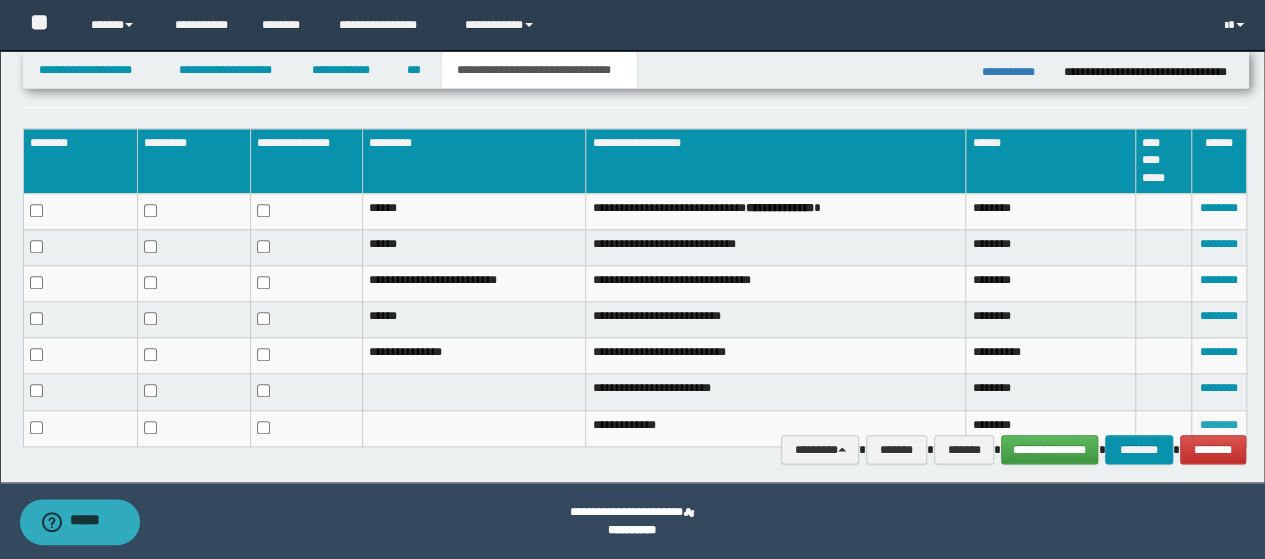 type on "**********" 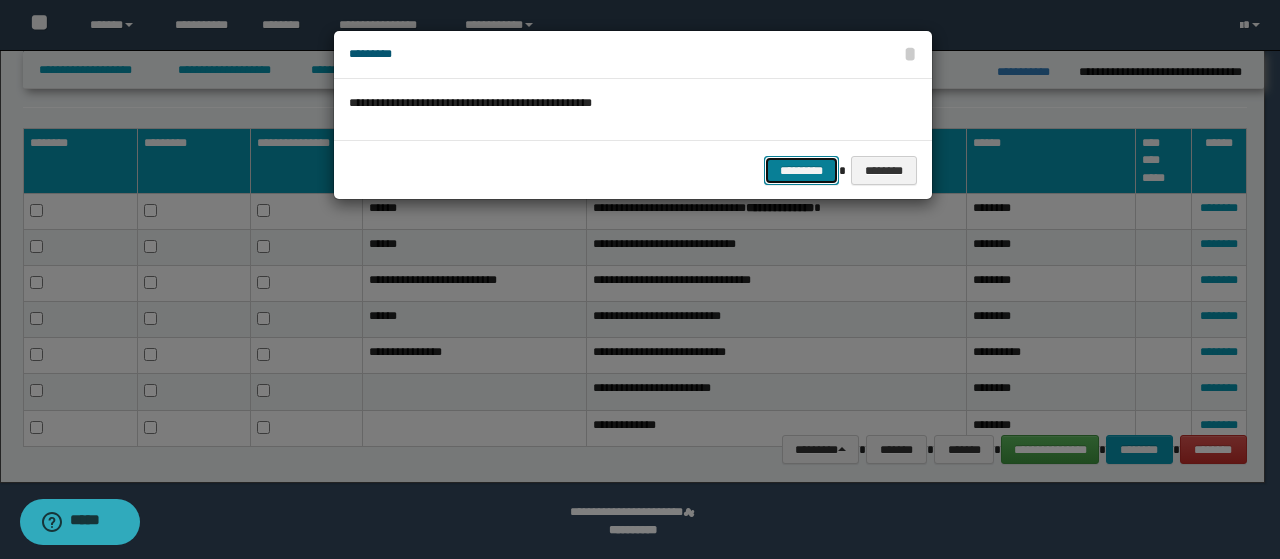 click on "*********" at bounding box center (801, 170) 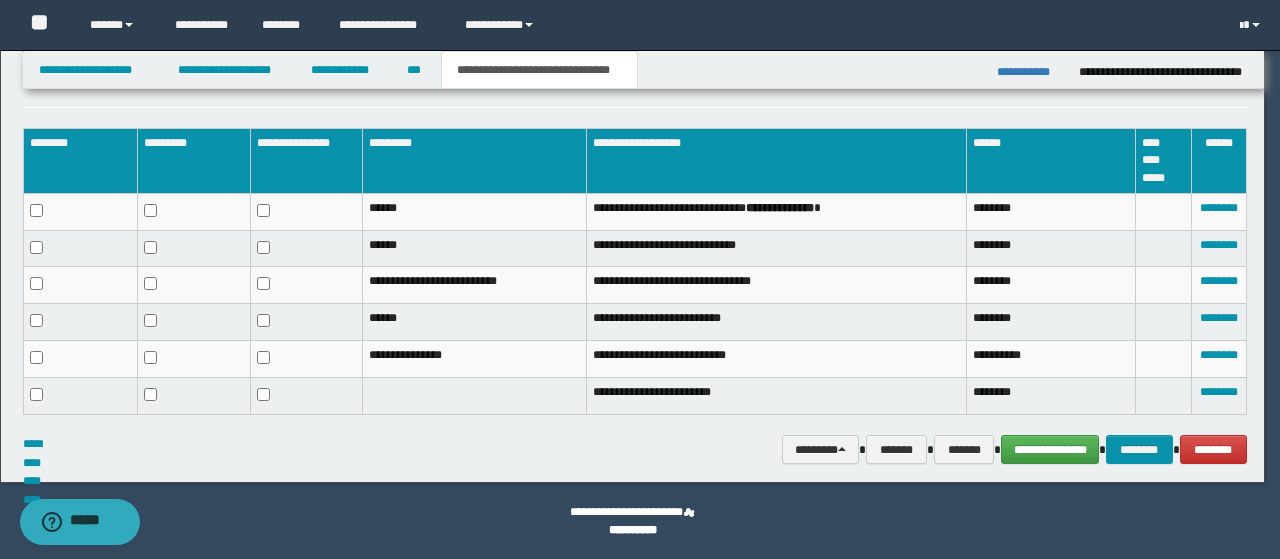 scroll, scrollTop: 969, scrollLeft: 0, axis: vertical 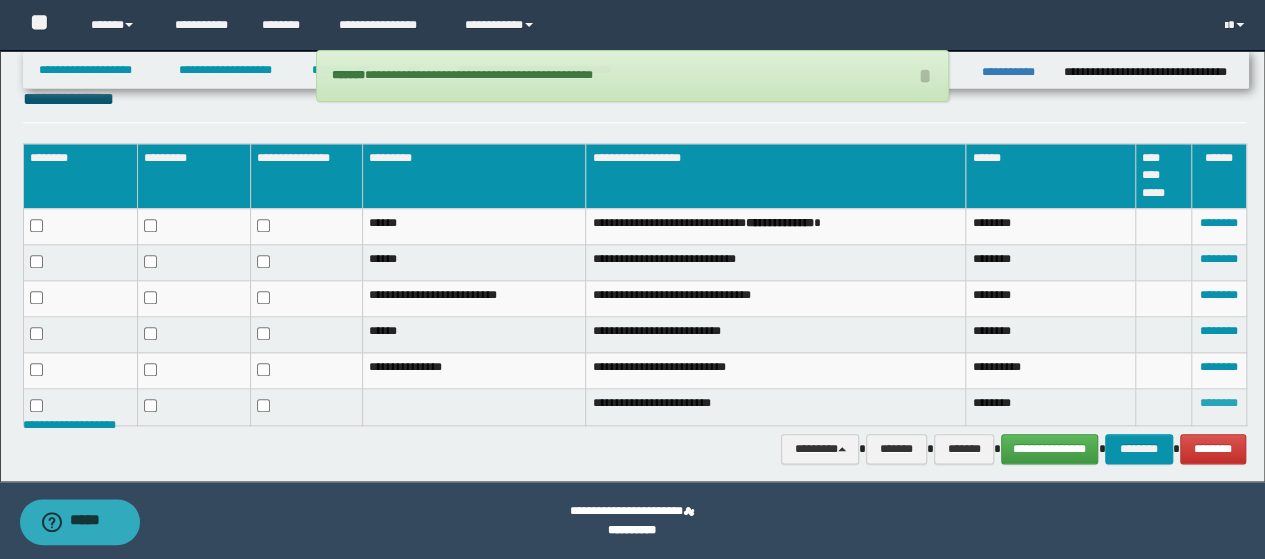 click on "********" at bounding box center (1219, 403) 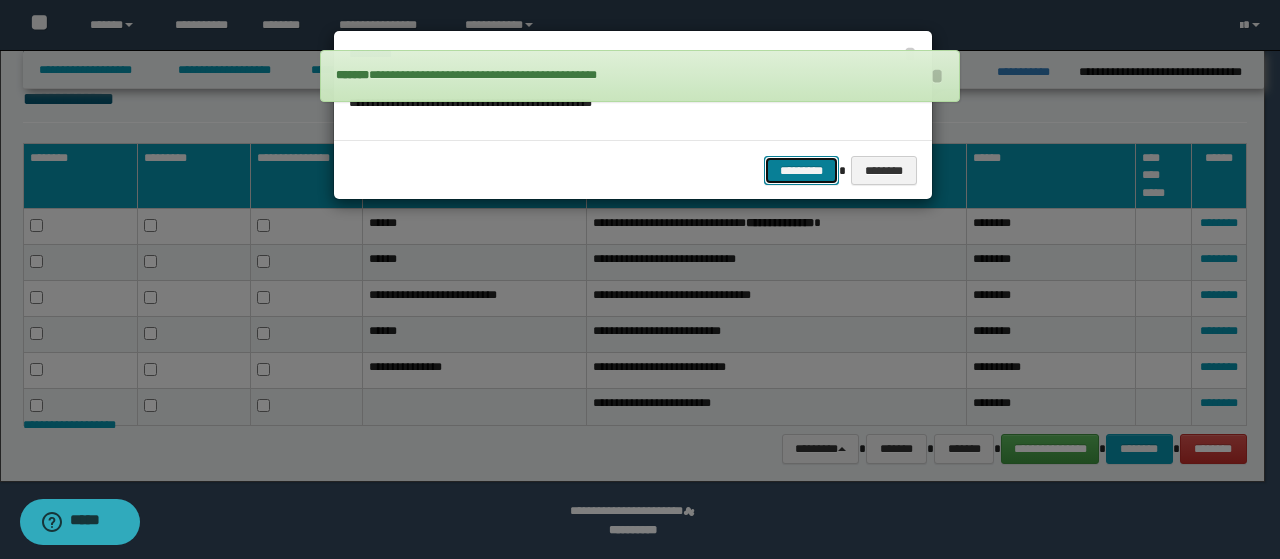 click on "*********" at bounding box center (801, 170) 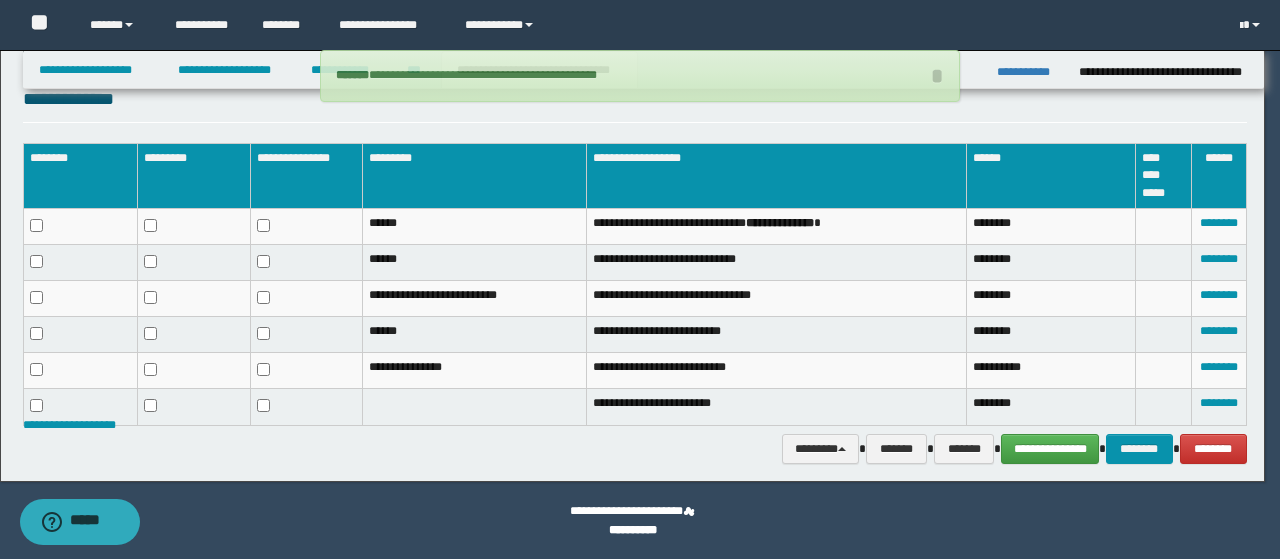 scroll, scrollTop: 935, scrollLeft: 0, axis: vertical 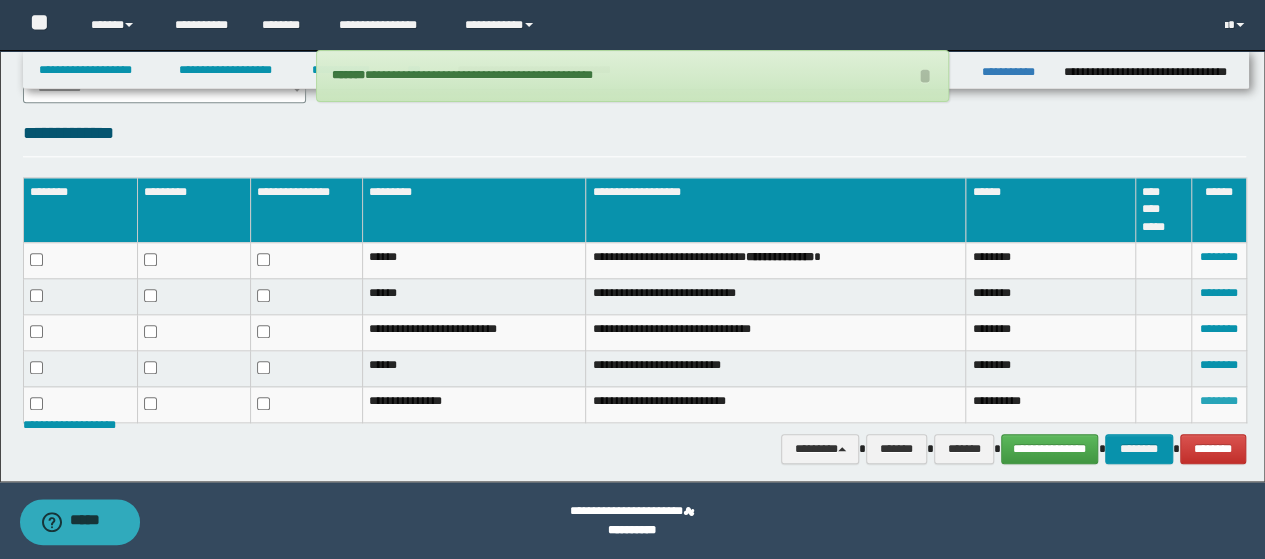 click on "********" at bounding box center [1219, 401] 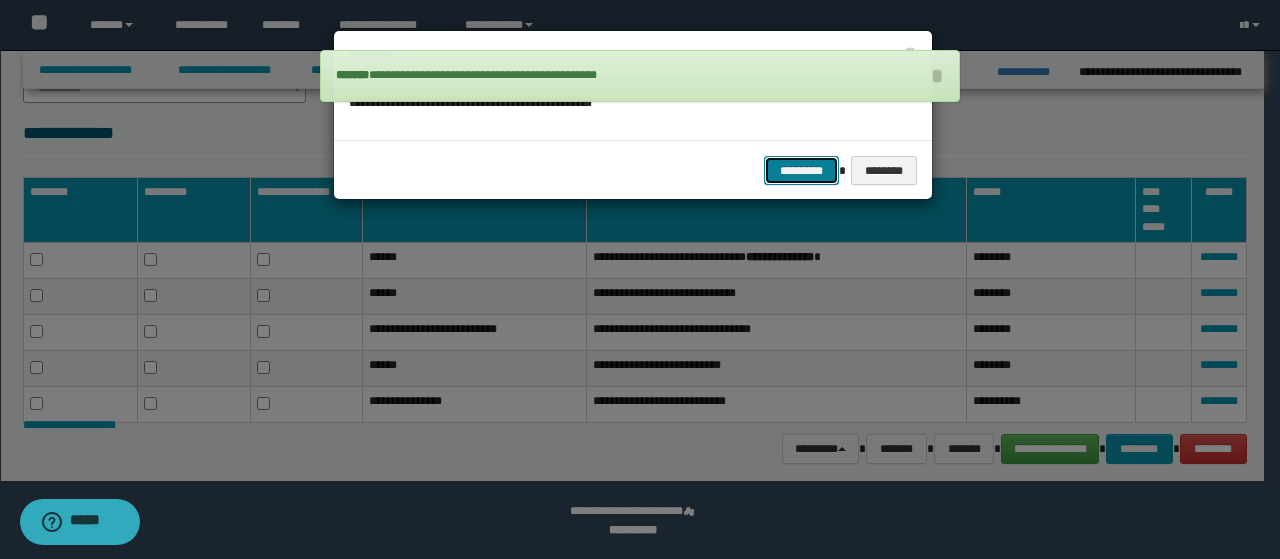 click on "*********" at bounding box center [801, 170] 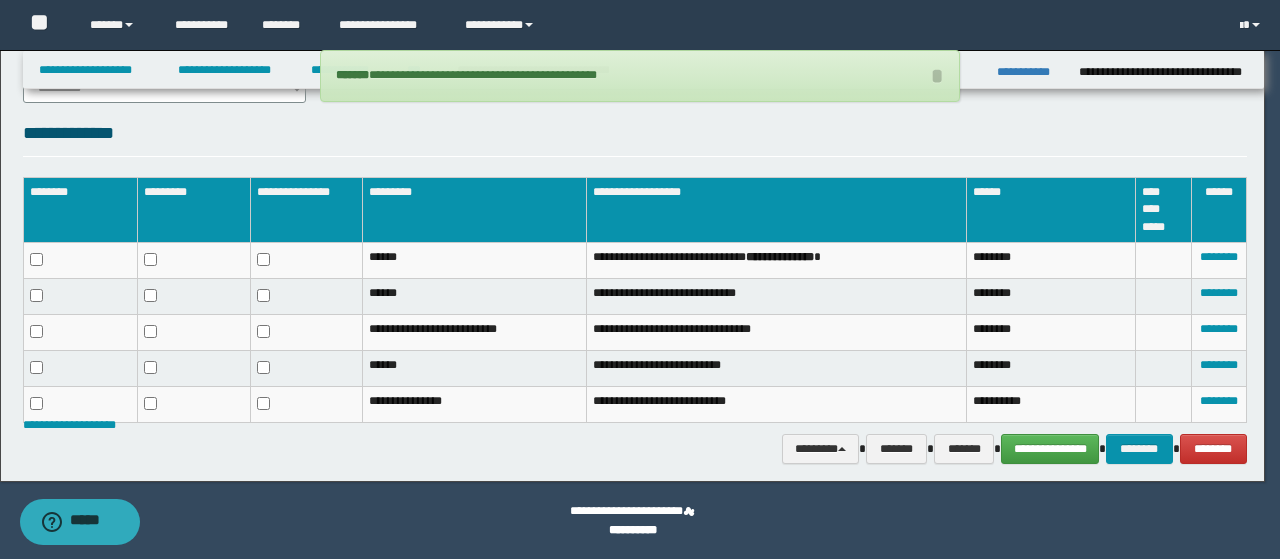 scroll, scrollTop: 901, scrollLeft: 0, axis: vertical 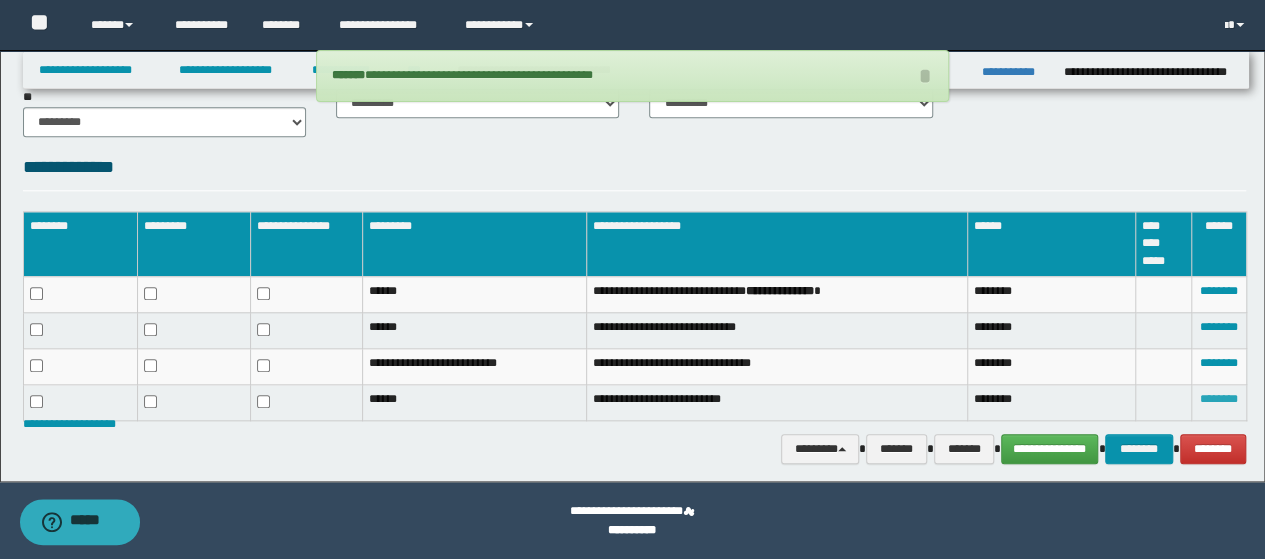 click on "********" at bounding box center (1219, 399) 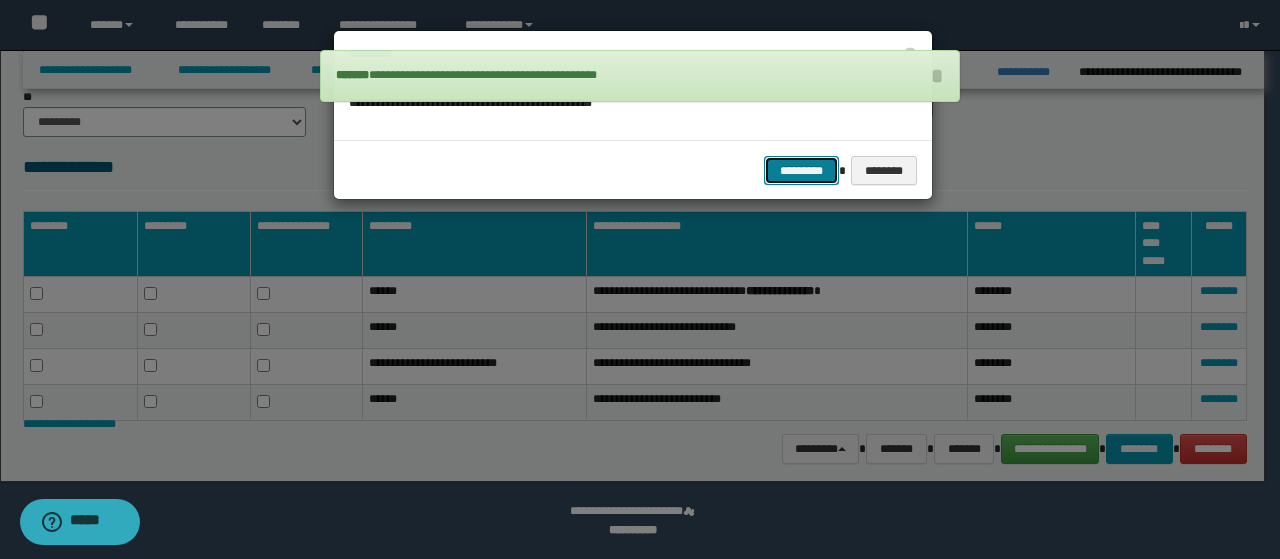 click on "*********" at bounding box center [801, 170] 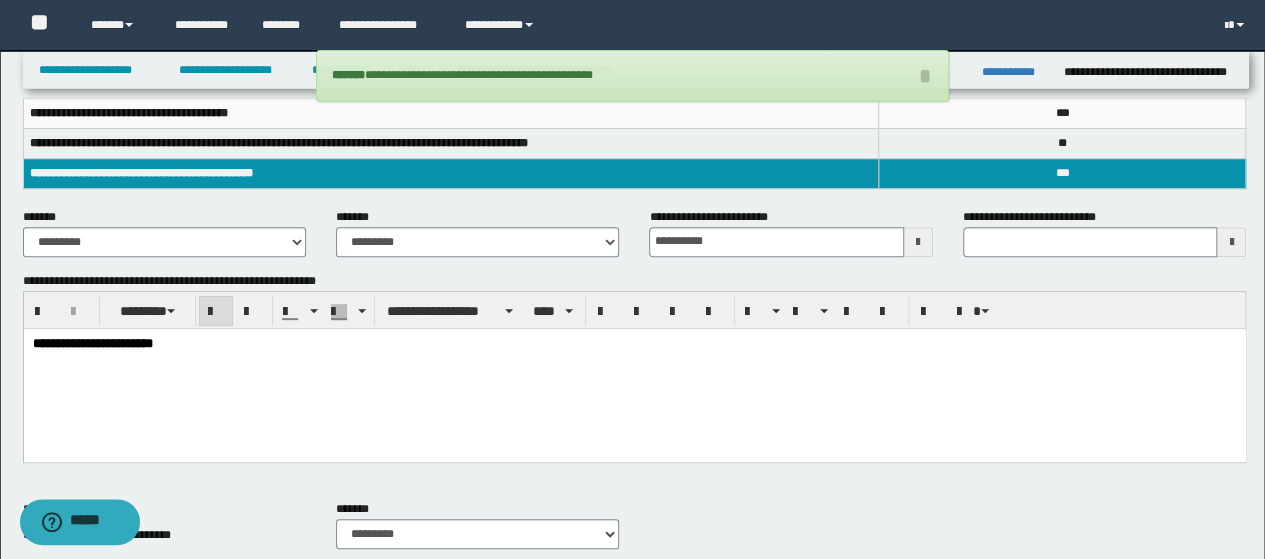 scroll, scrollTop: 67, scrollLeft: 0, axis: vertical 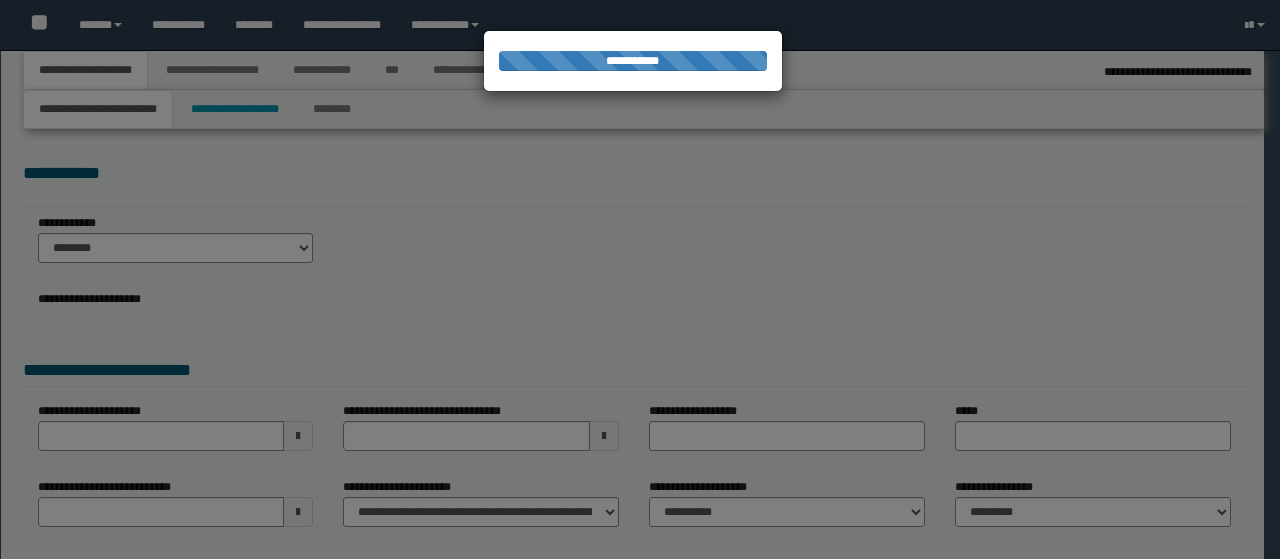 select on "*" 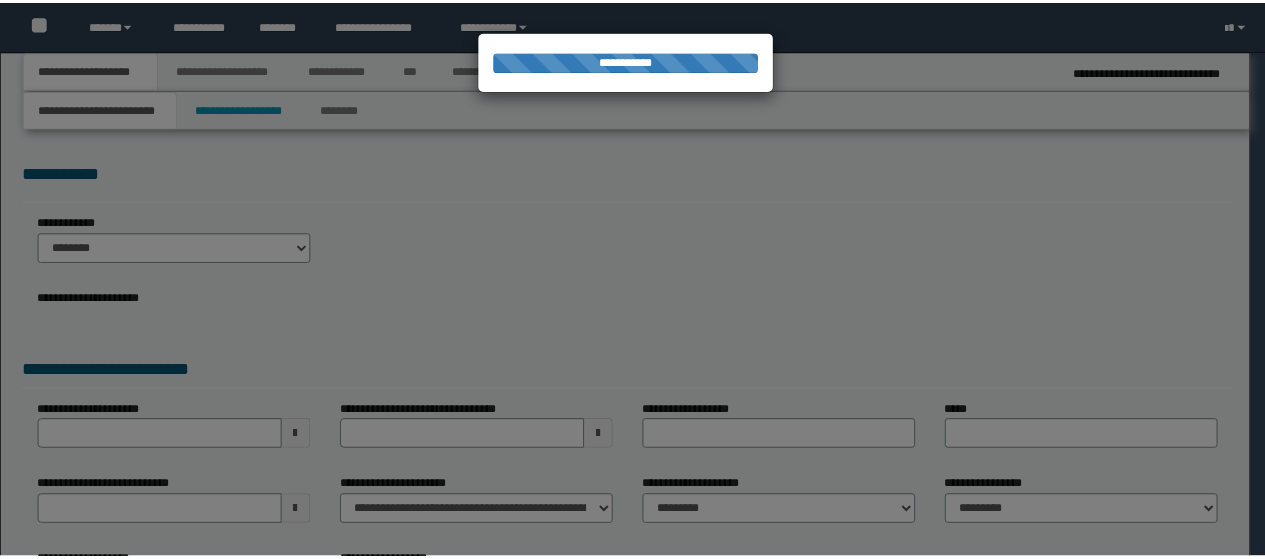 scroll, scrollTop: 0, scrollLeft: 0, axis: both 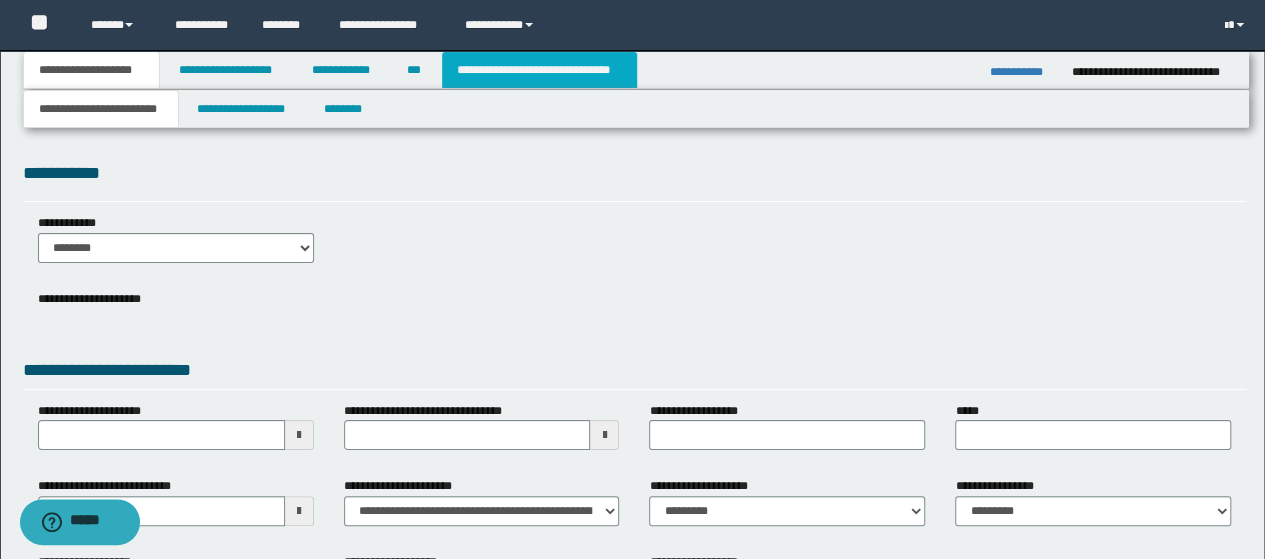 click on "**********" at bounding box center [539, 70] 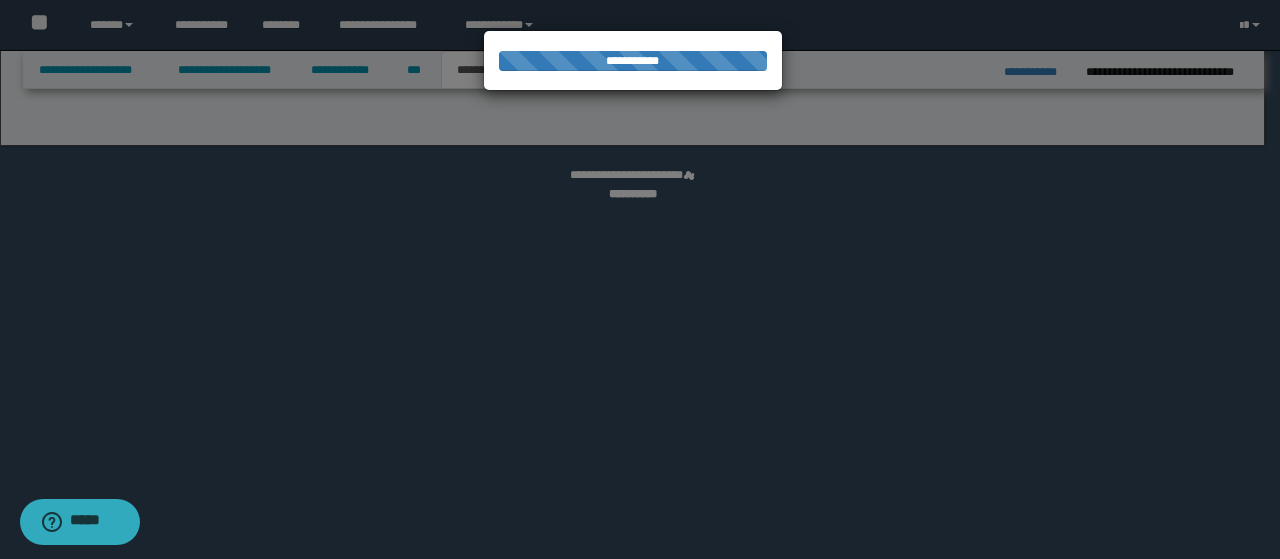 select on "*" 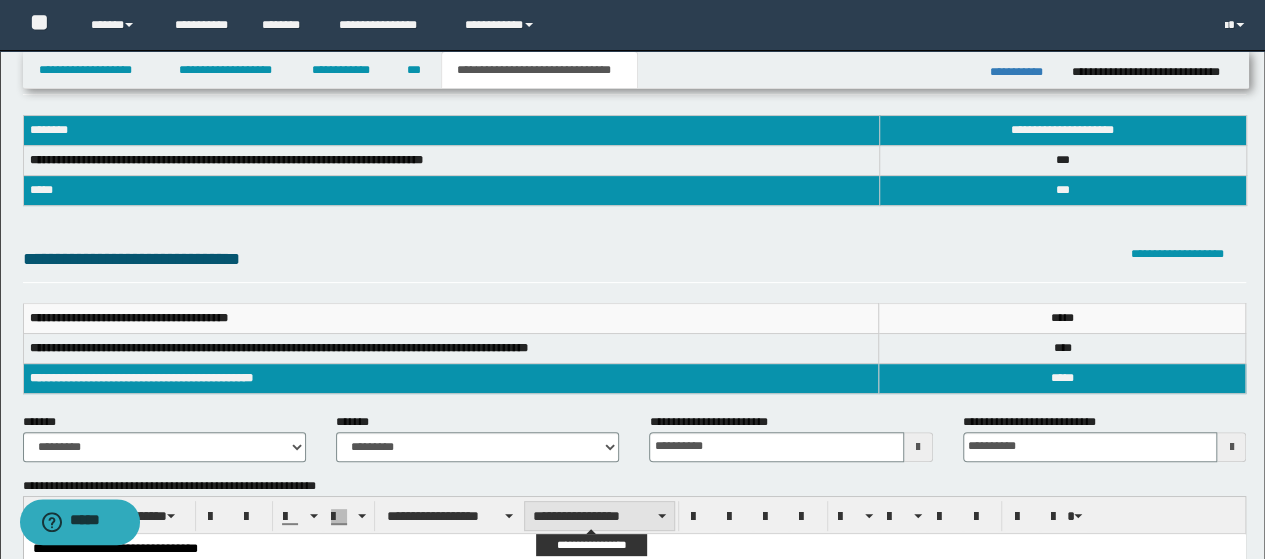 scroll, scrollTop: 0, scrollLeft: 0, axis: both 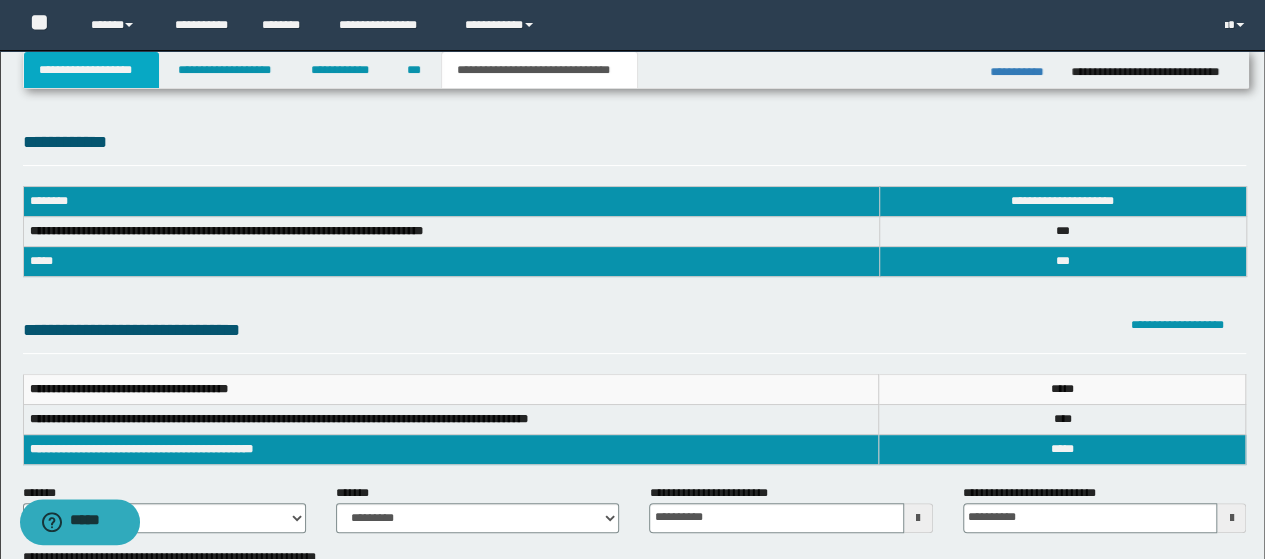 click on "**********" at bounding box center [92, 70] 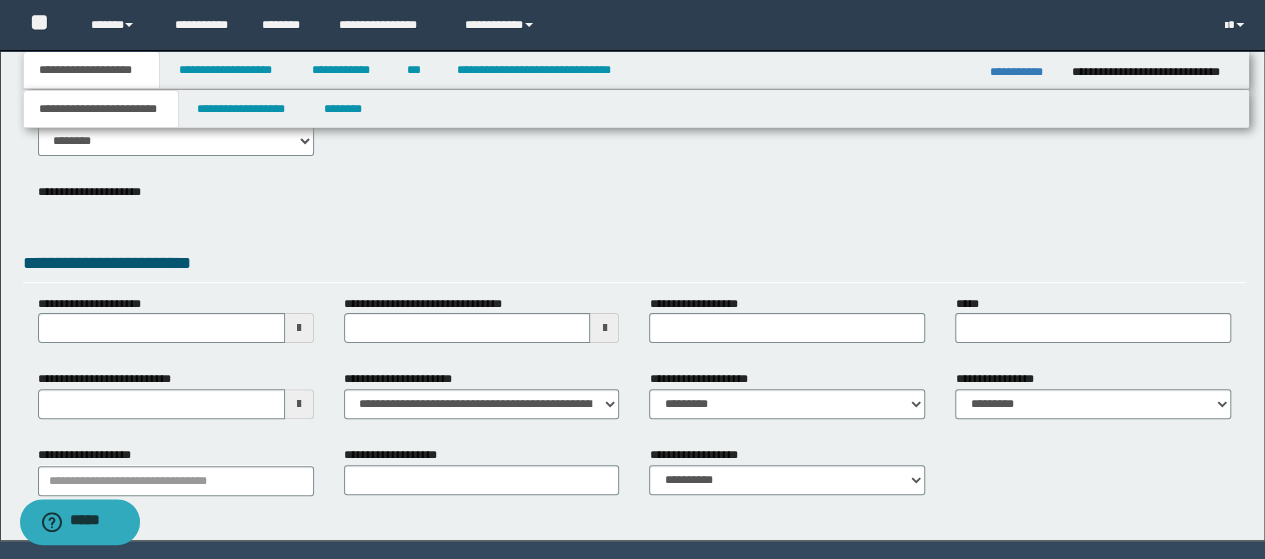 scroll, scrollTop: 66, scrollLeft: 0, axis: vertical 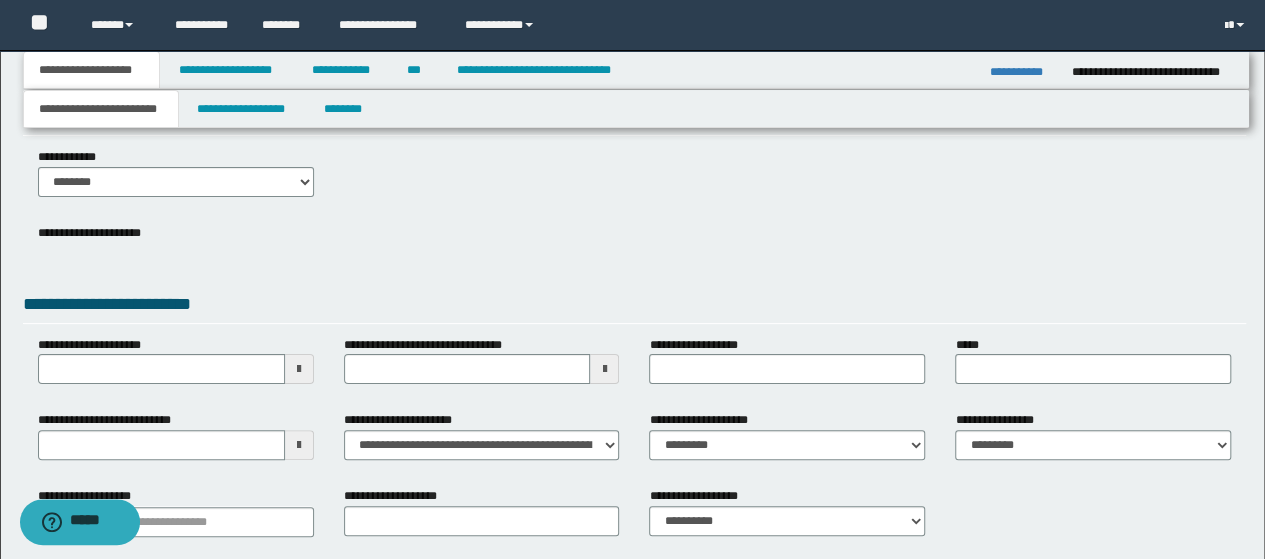 click at bounding box center (176, 250) 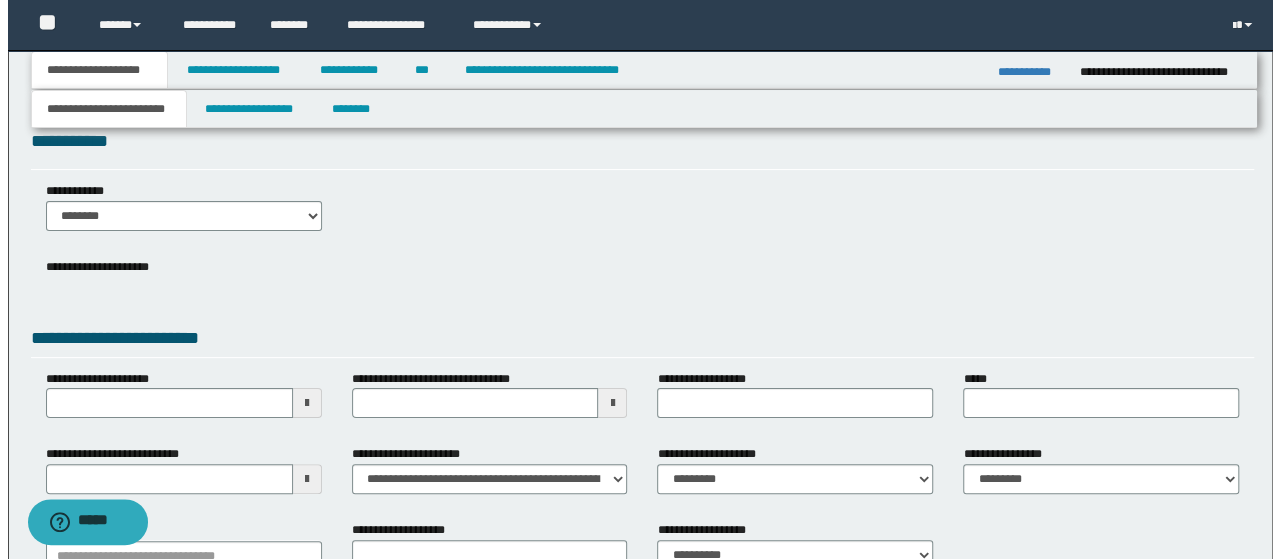 scroll, scrollTop: 0, scrollLeft: 0, axis: both 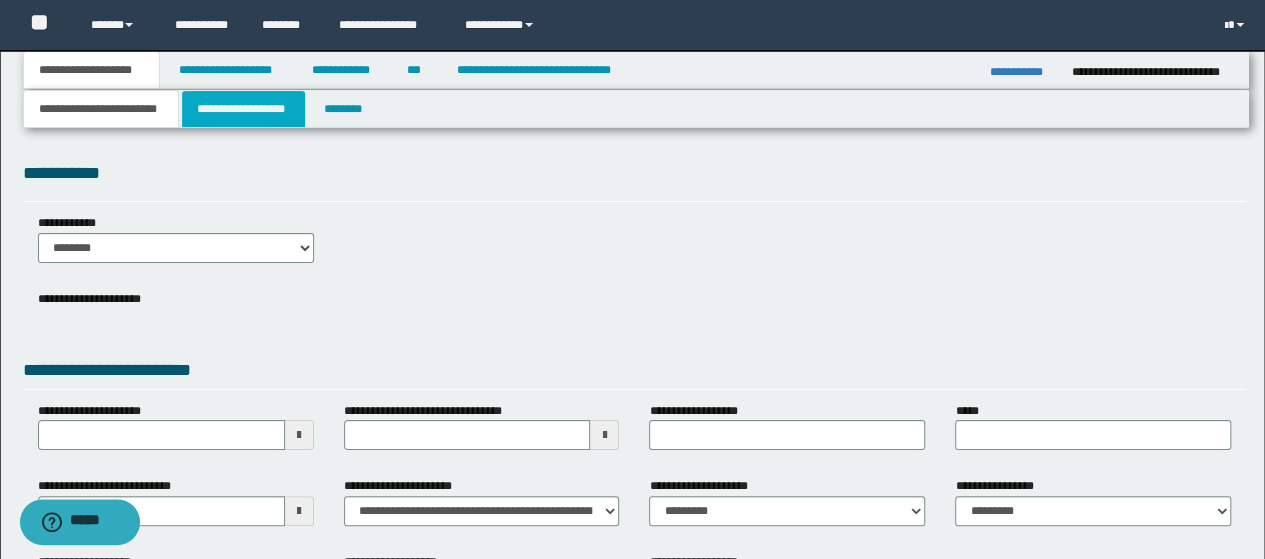 click on "**********" at bounding box center [243, 109] 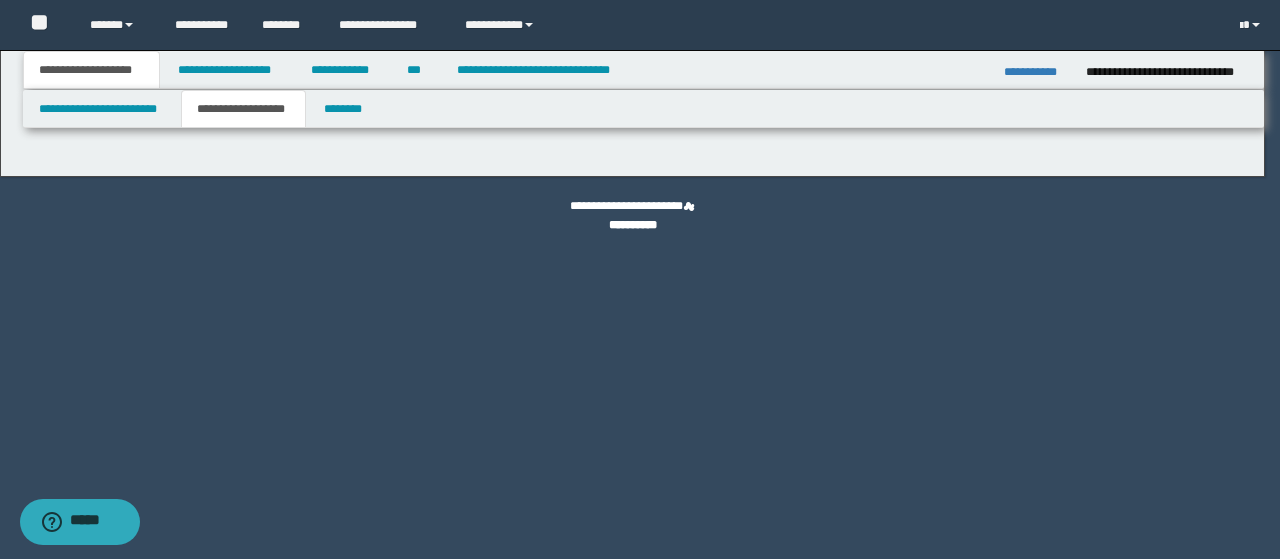 type on "**********" 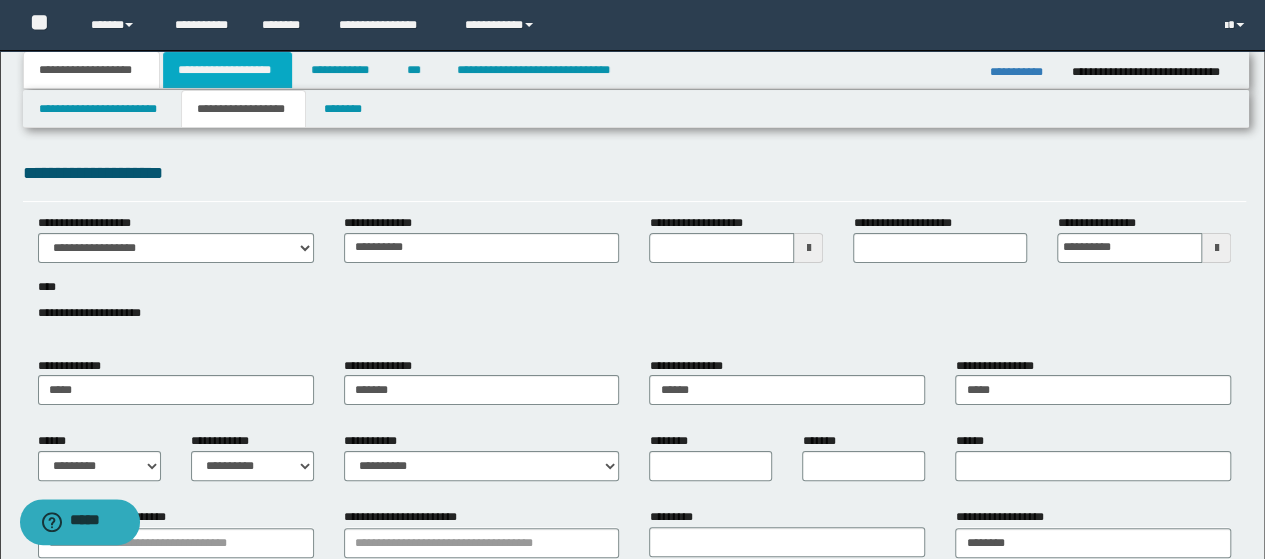 click on "**********" at bounding box center (227, 70) 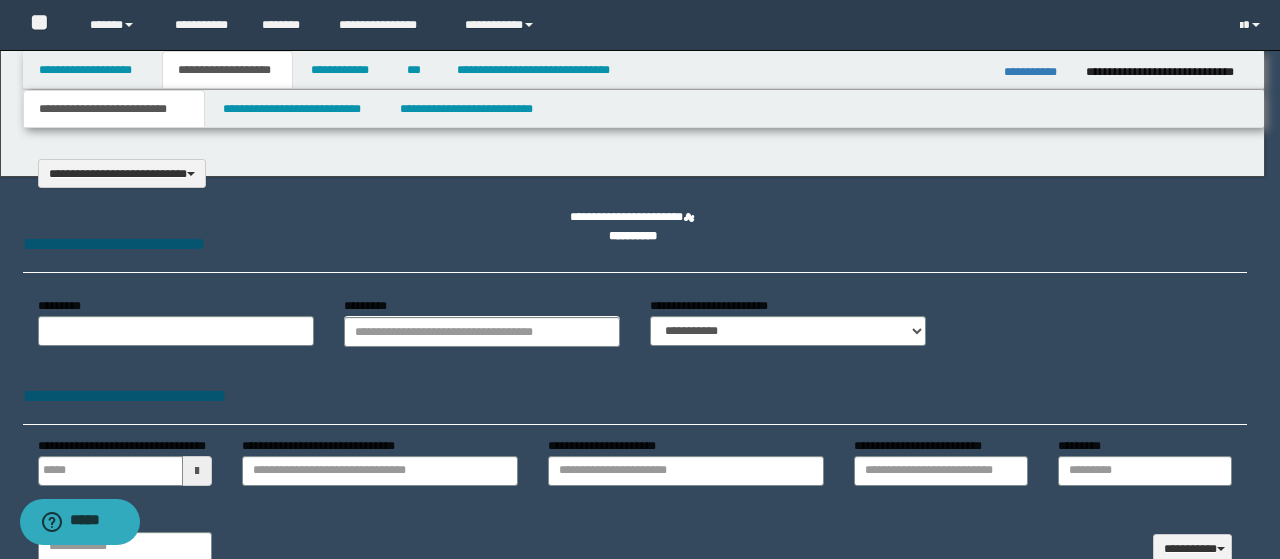 click on "**********" at bounding box center [640, 279] 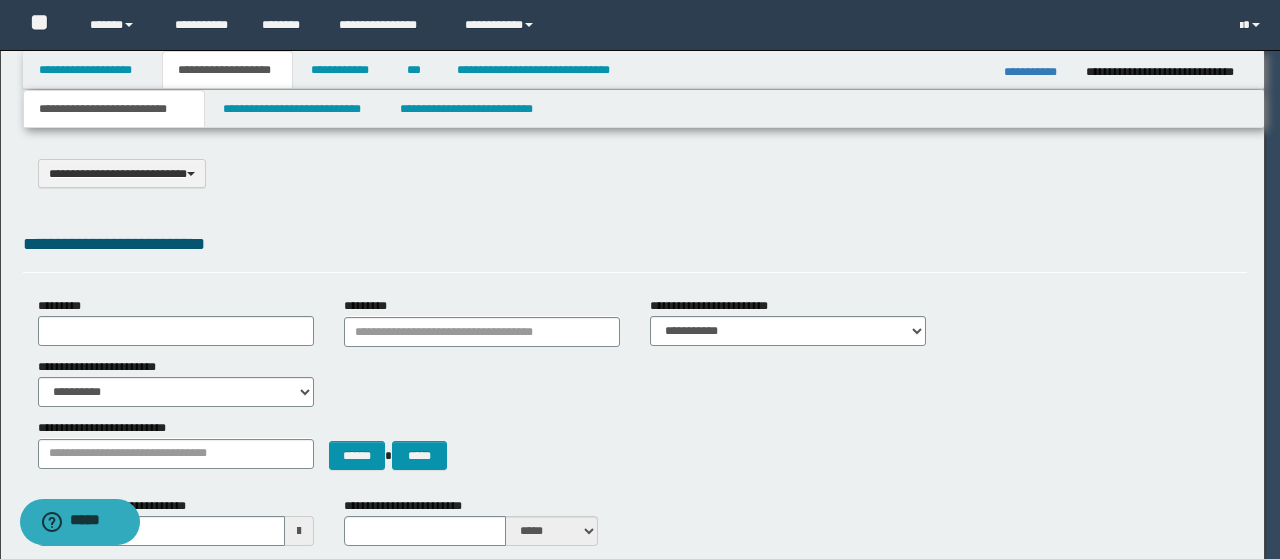 scroll, scrollTop: 0, scrollLeft: 0, axis: both 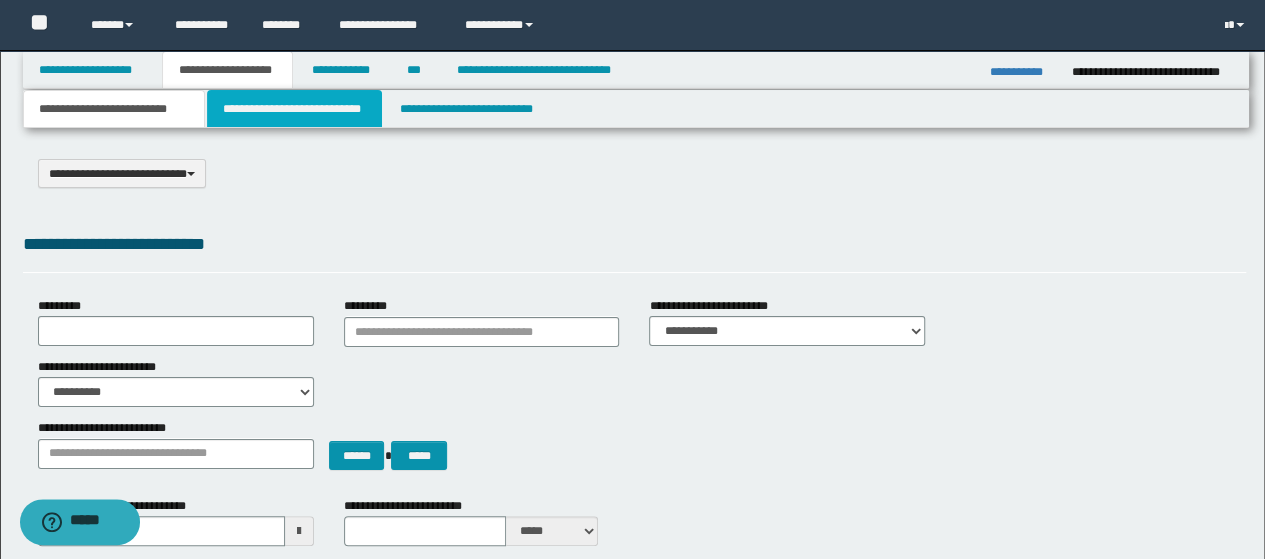 click on "**********" at bounding box center (294, 109) 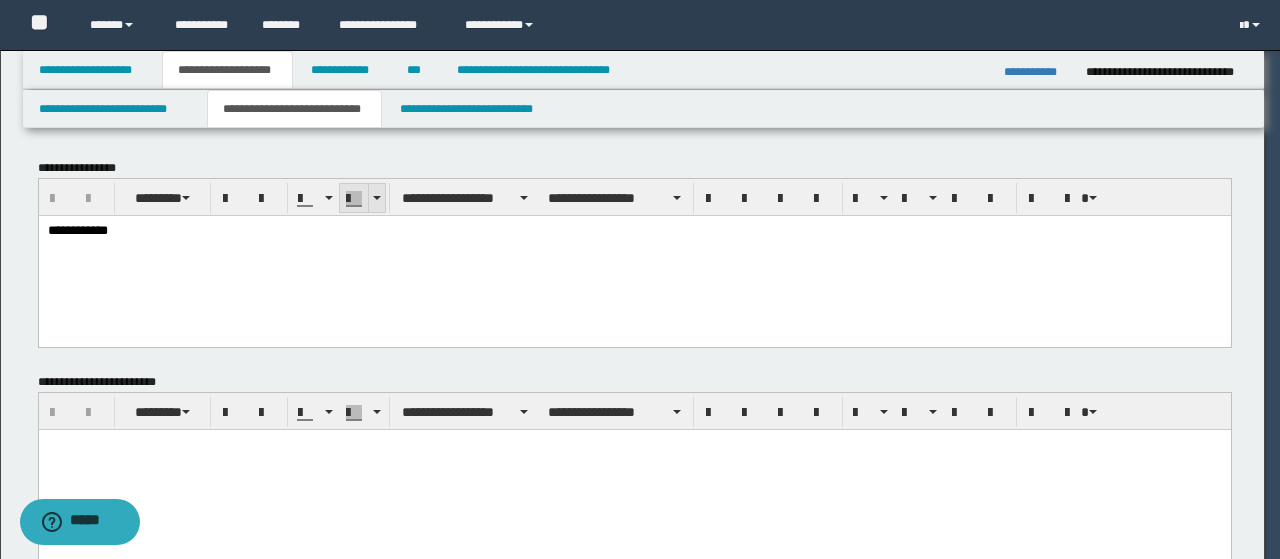 scroll, scrollTop: 0, scrollLeft: 0, axis: both 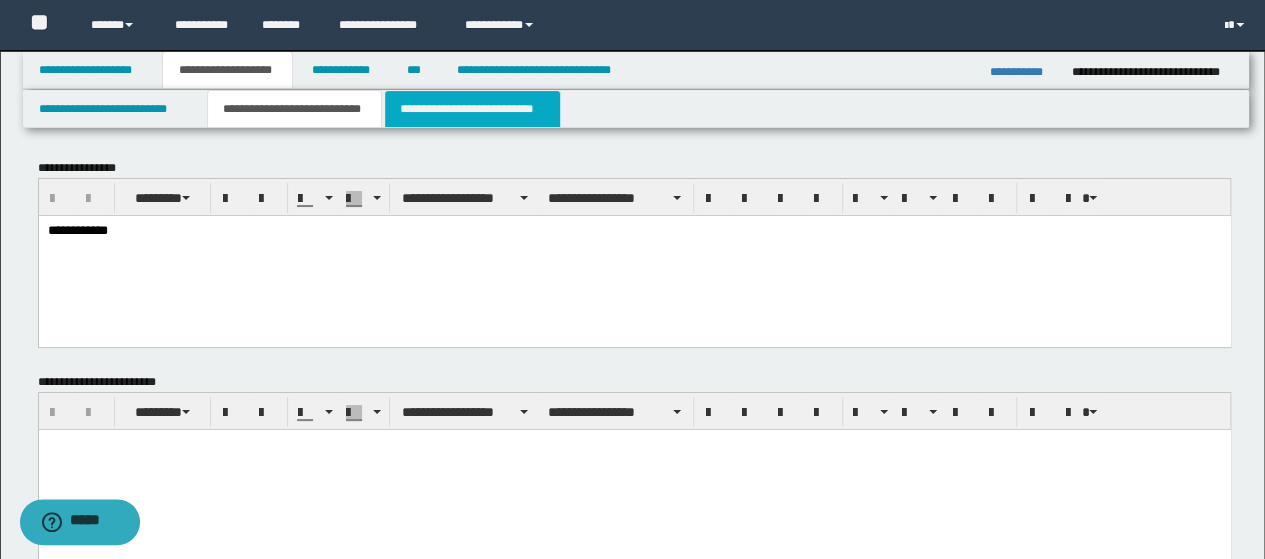 click on "**********" at bounding box center (472, 109) 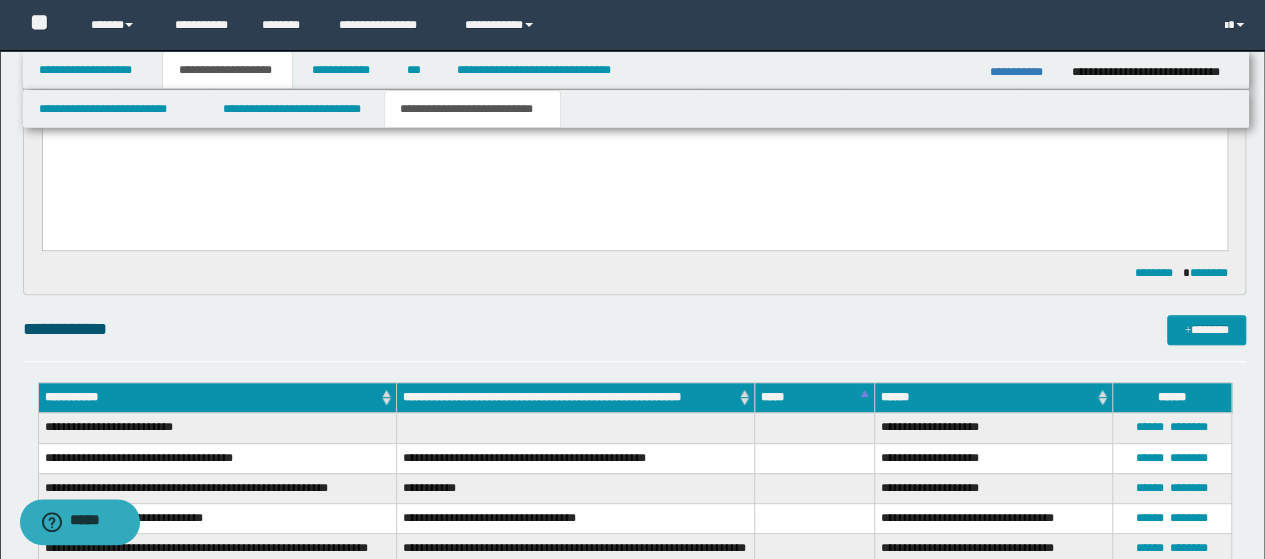 scroll, scrollTop: 400, scrollLeft: 0, axis: vertical 